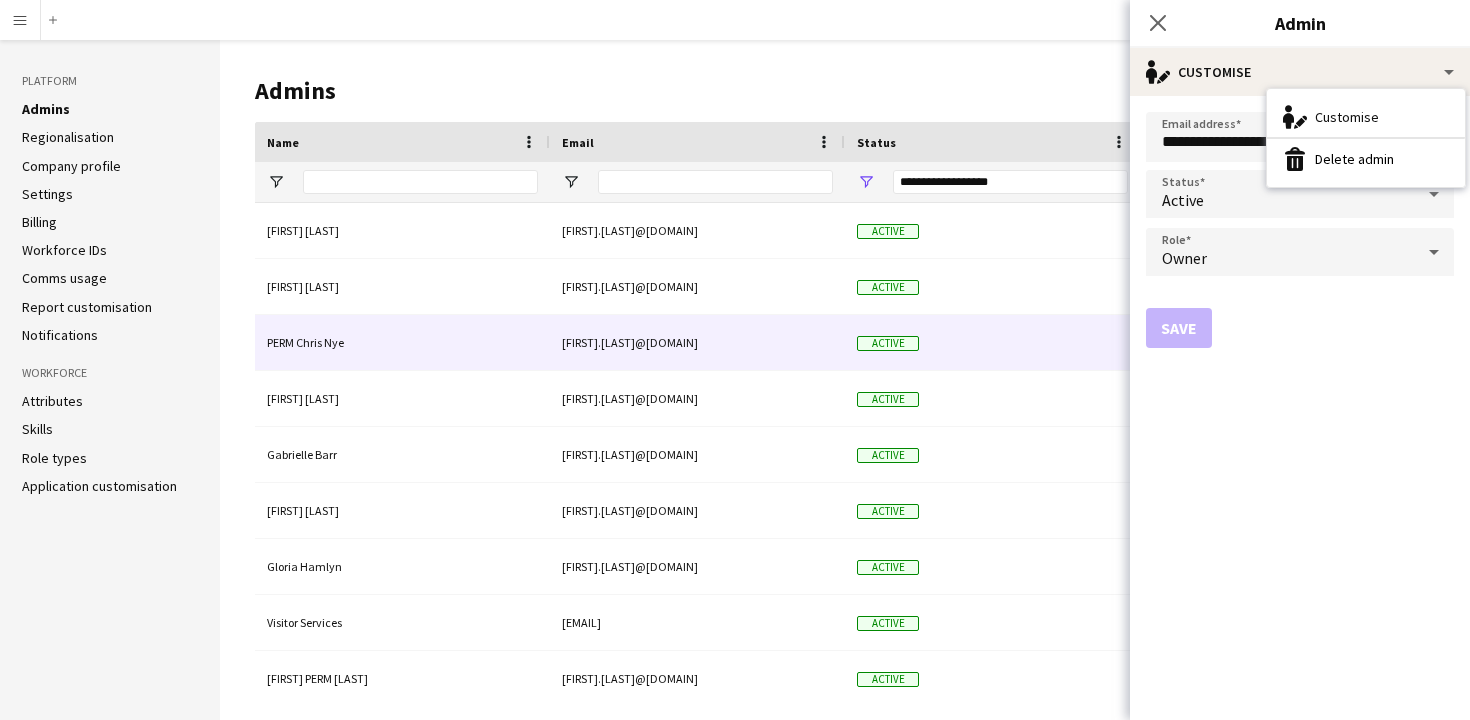 scroll, scrollTop: 0, scrollLeft: 0, axis: both 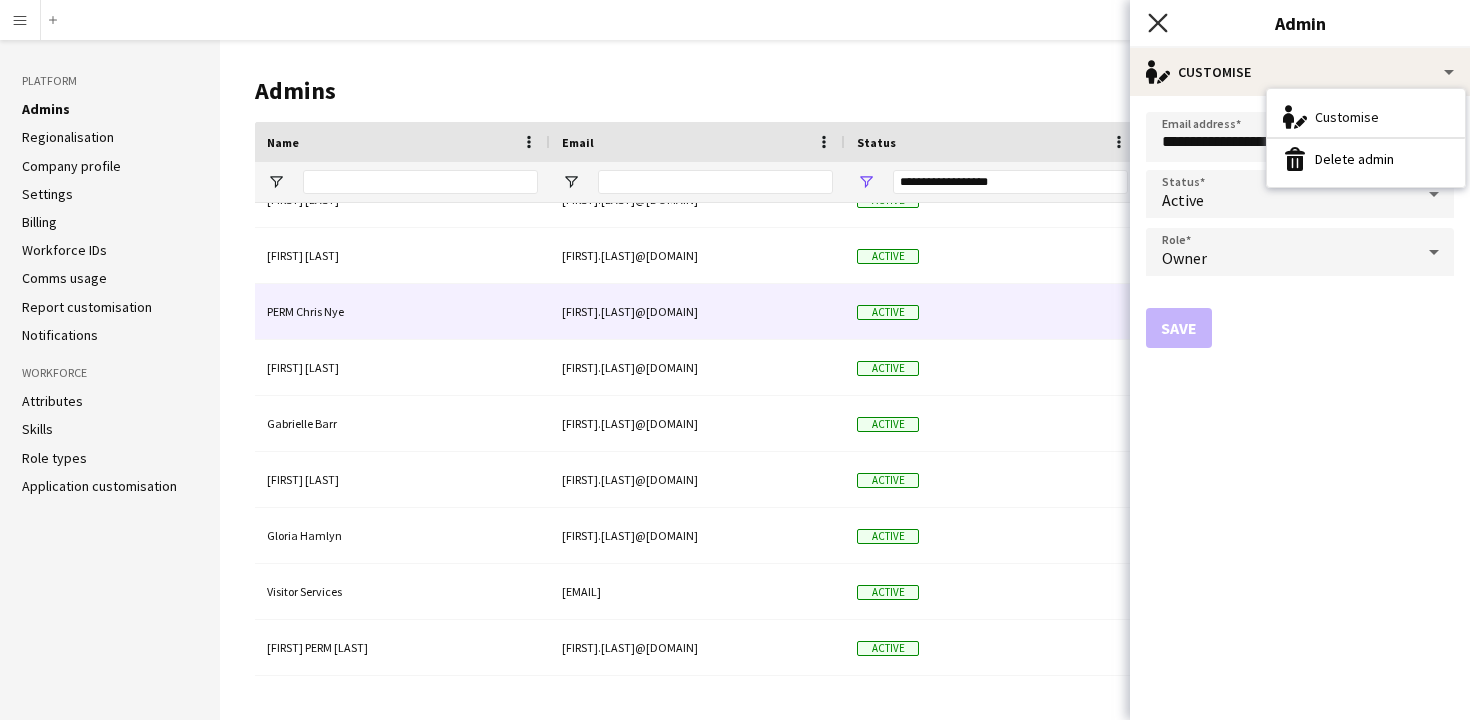 click on "Close pop-in" 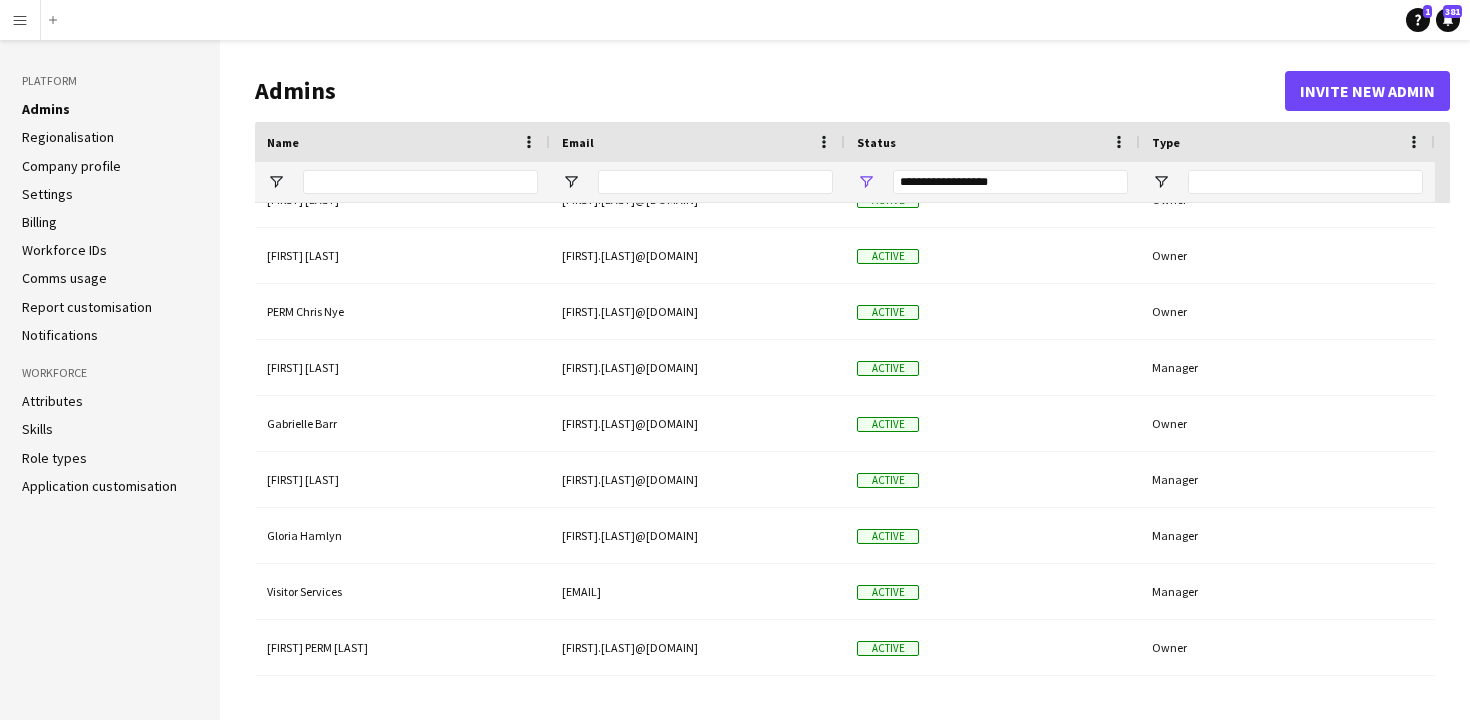 click on "Menu" at bounding box center (20, 20) 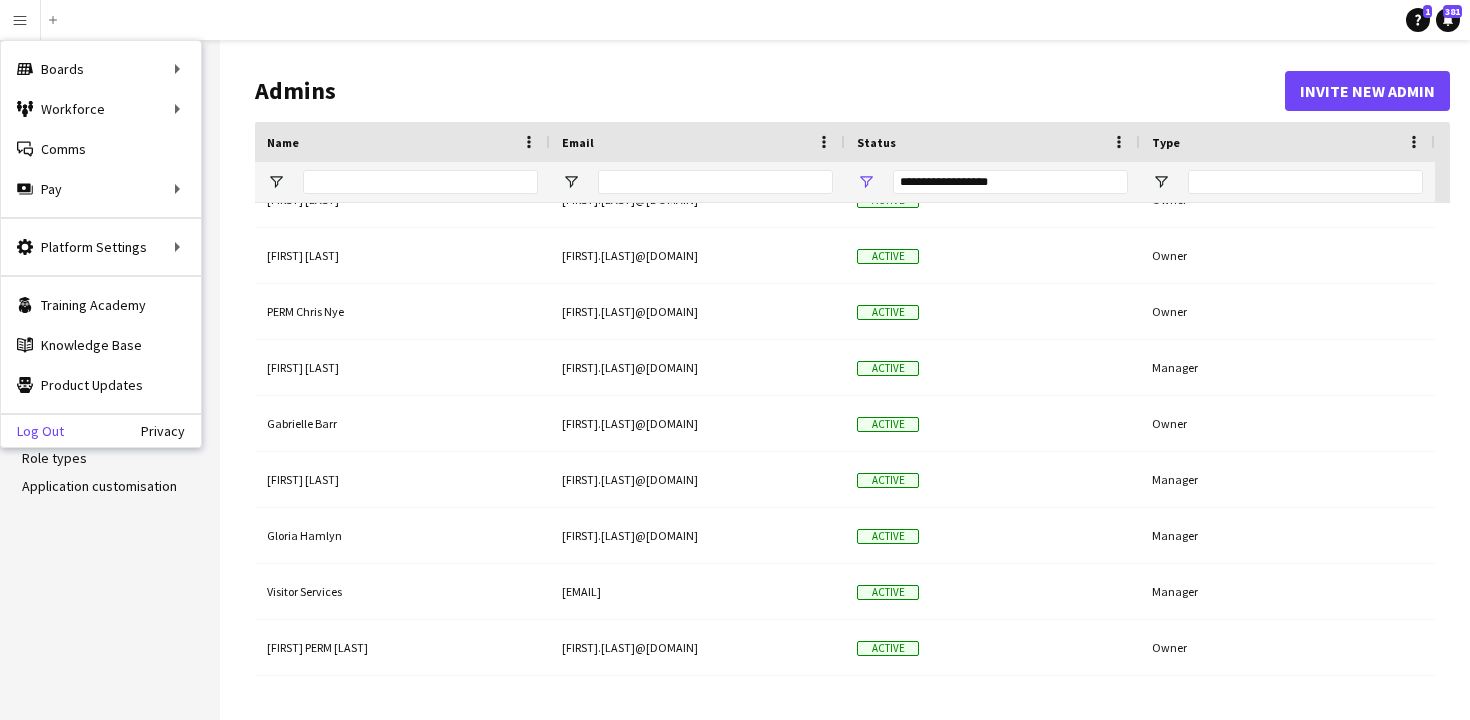 click on "Log Out" at bounding box center (32, 431) 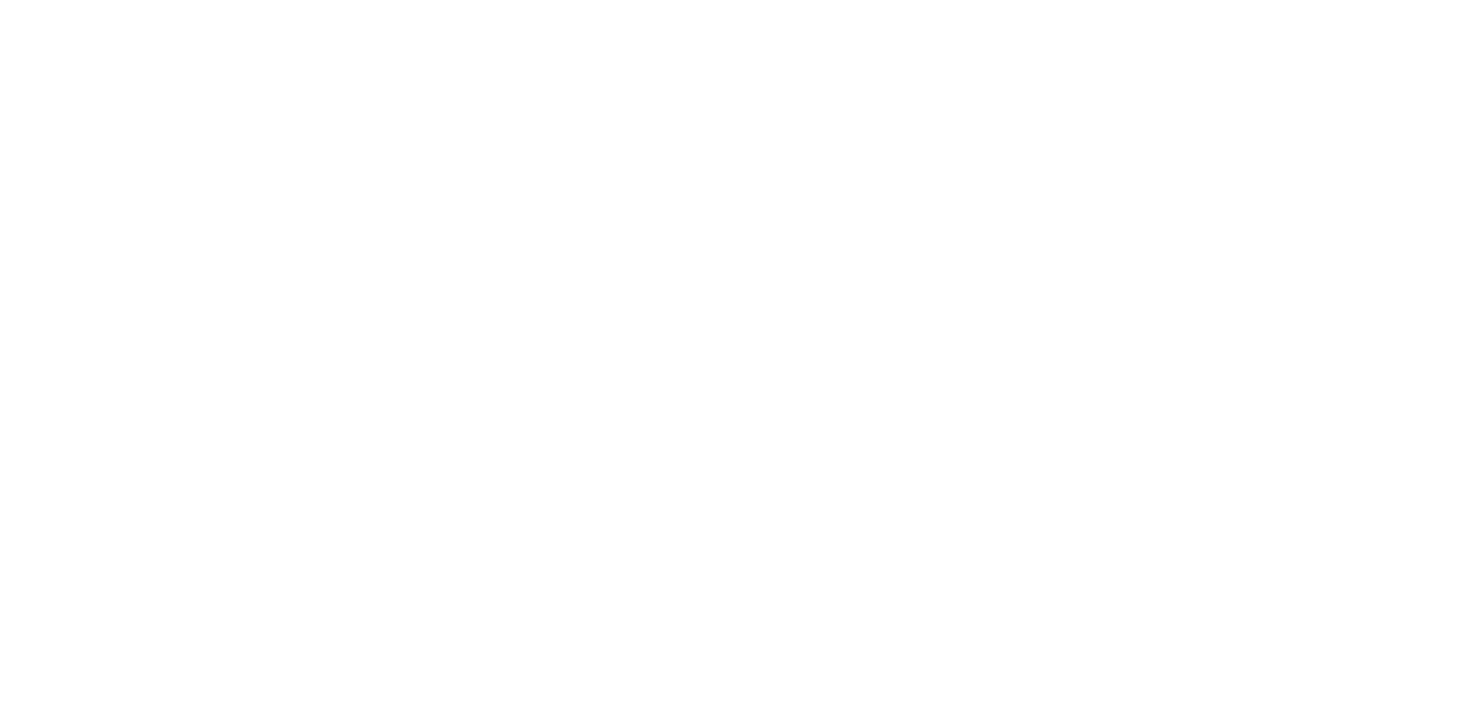 scroll, scrollTop: 0, scrollLeft: 0, axis: both 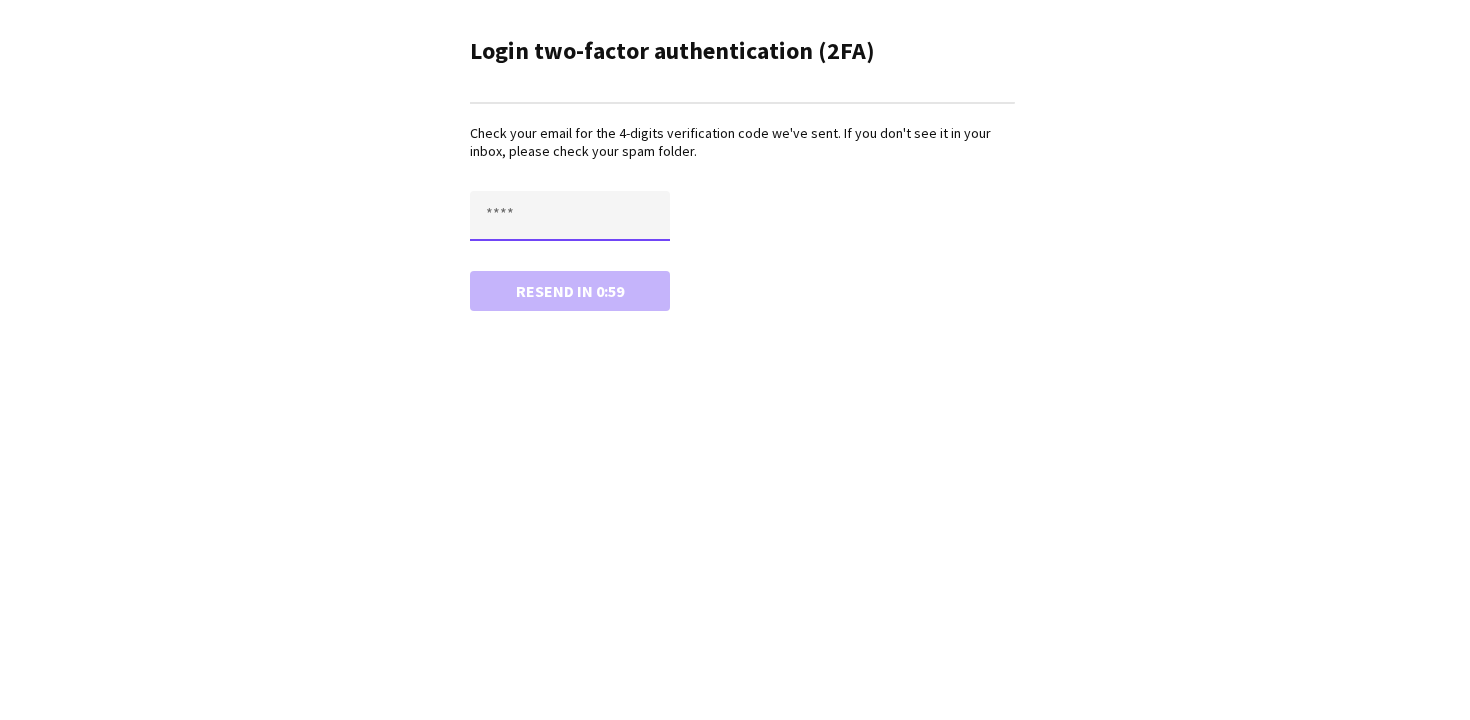 click at bounding box center (570, 216) 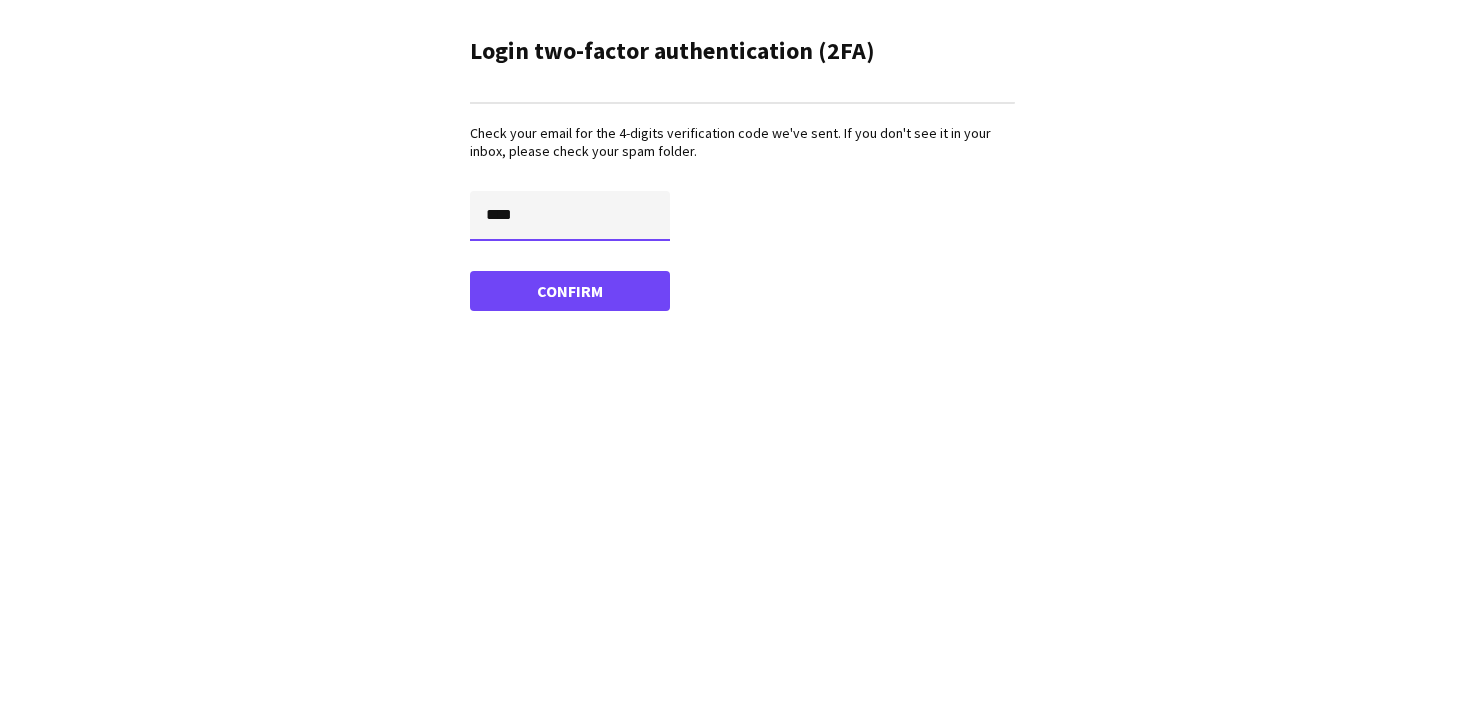 type on "****" 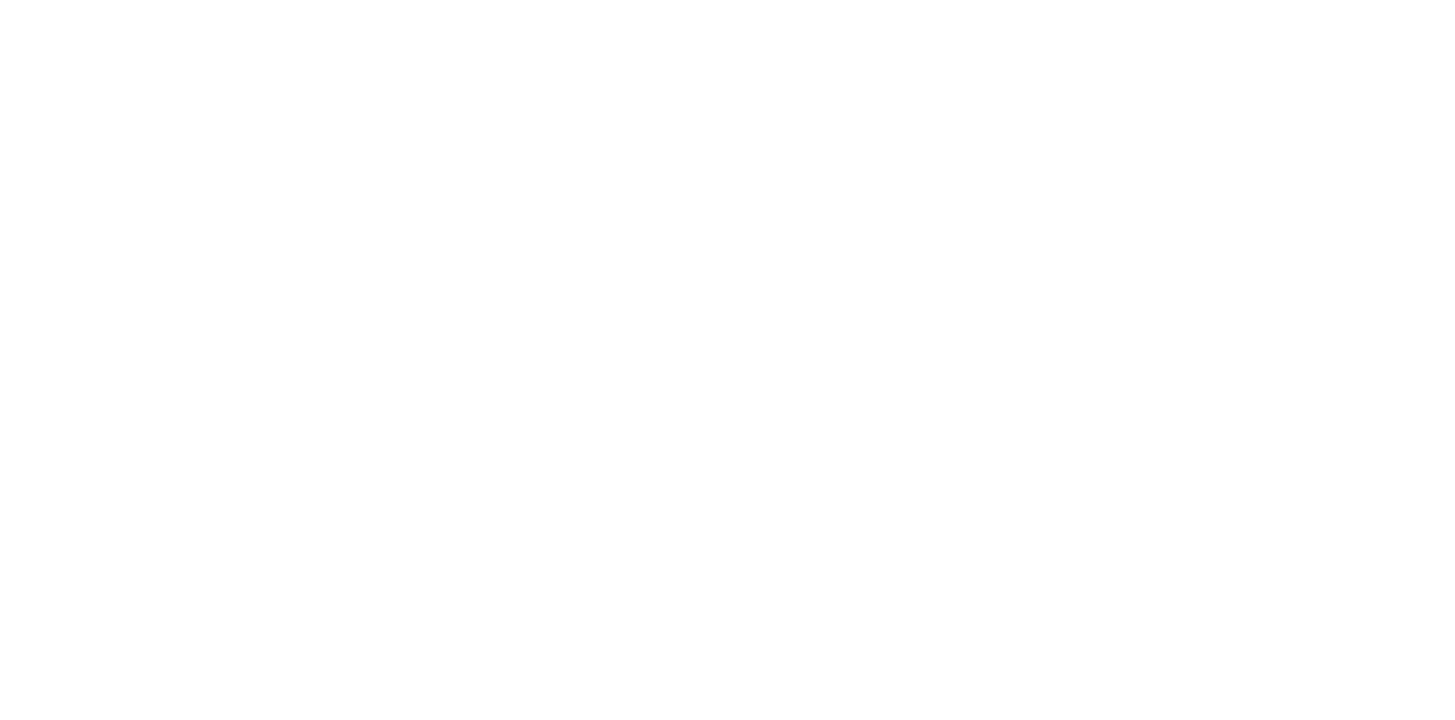 scroll, scrollTop: 0, scrollLeft: 0, axis: both 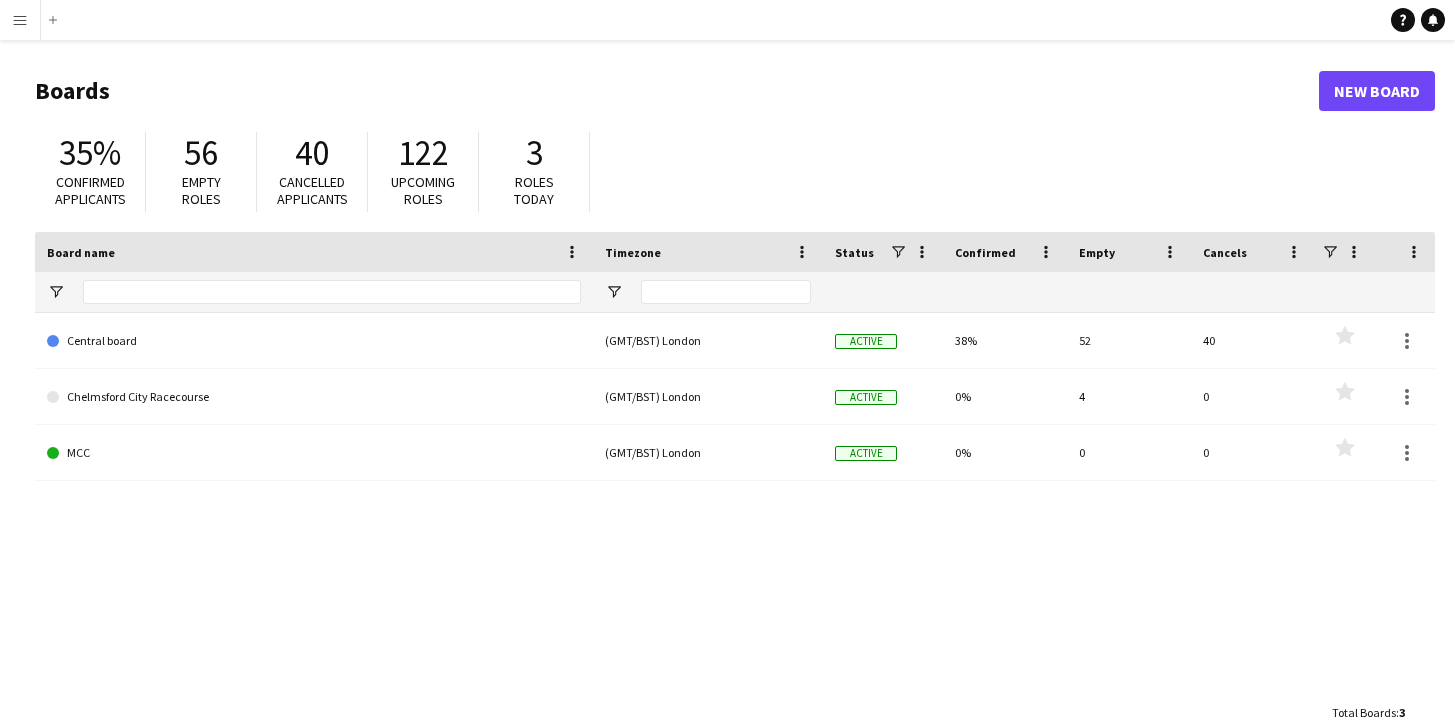 click on "Menu" at bounding box center [20, 20] 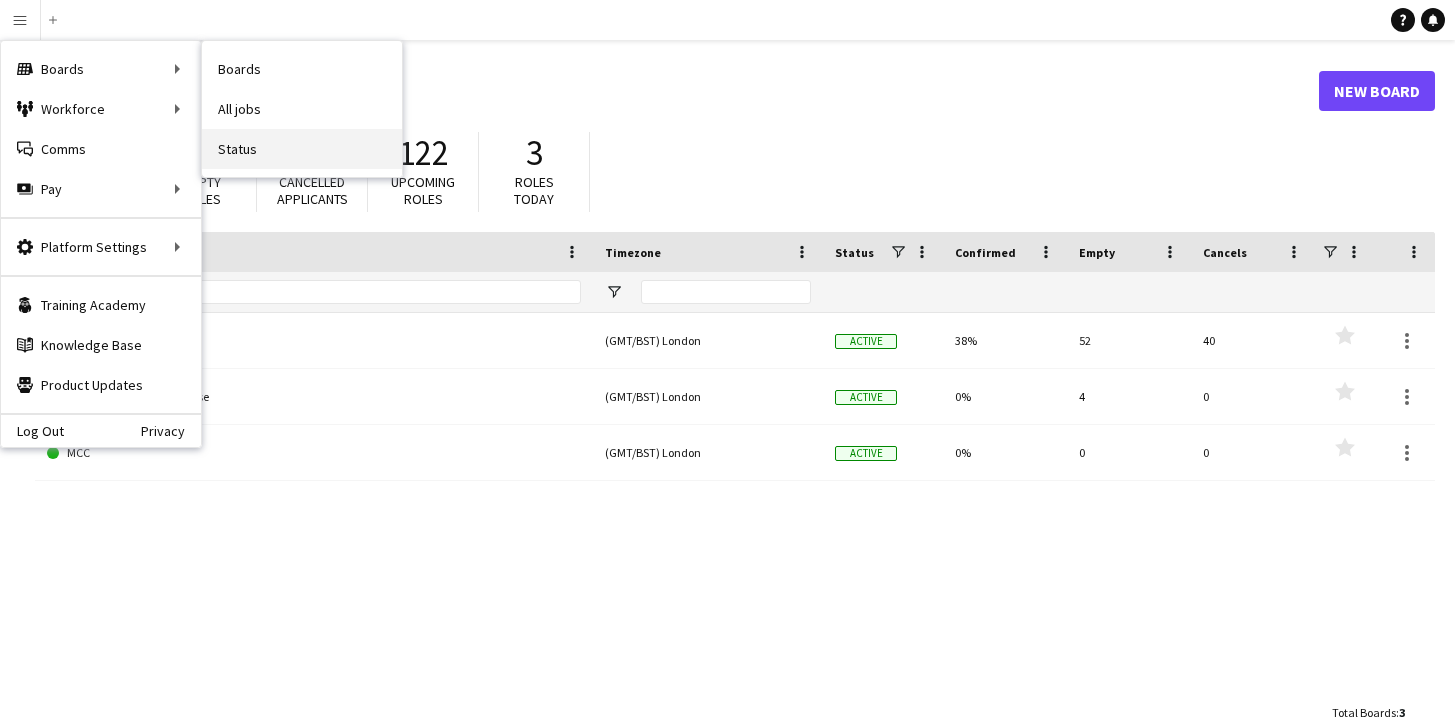 click on "Status" at bounding box center (302, 149) 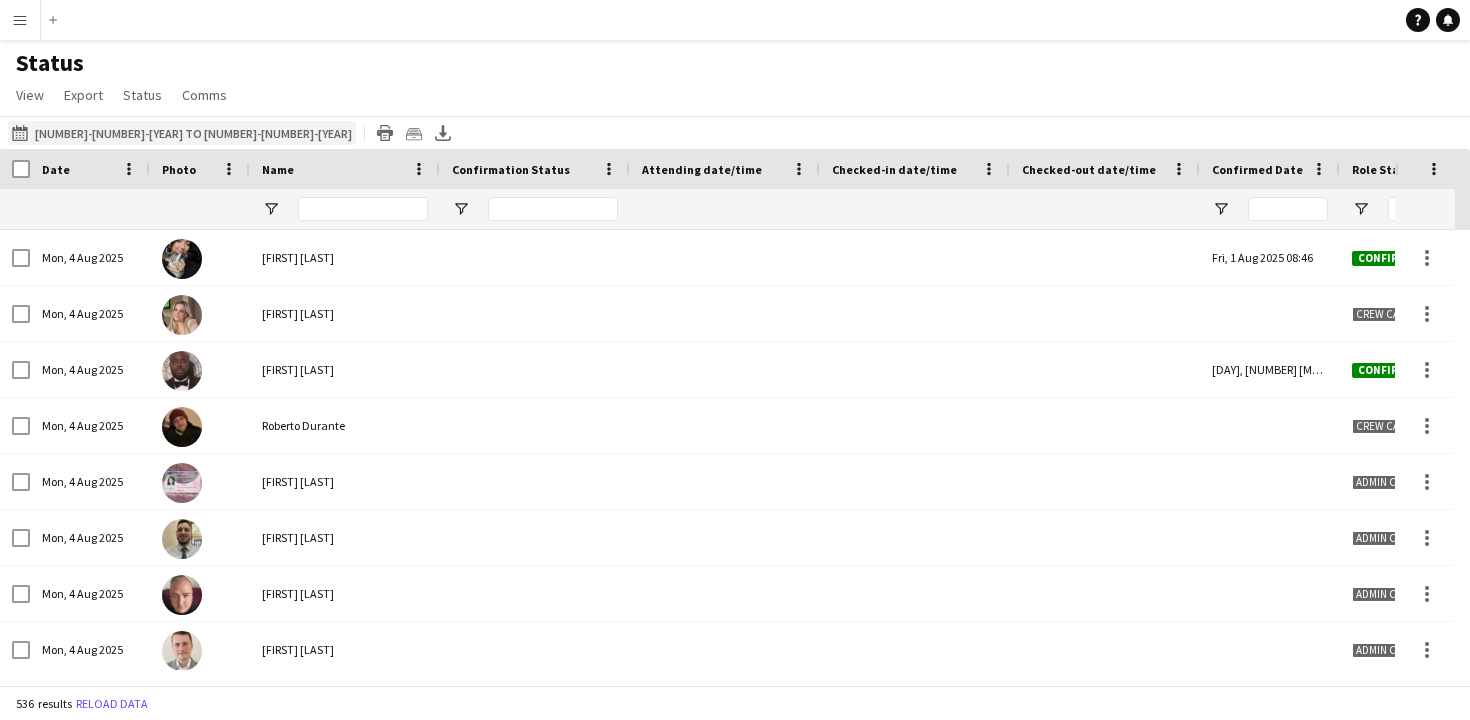 click on "04-08-2025 to 10-08-2025
04-08-2025 to 10-08-2025" 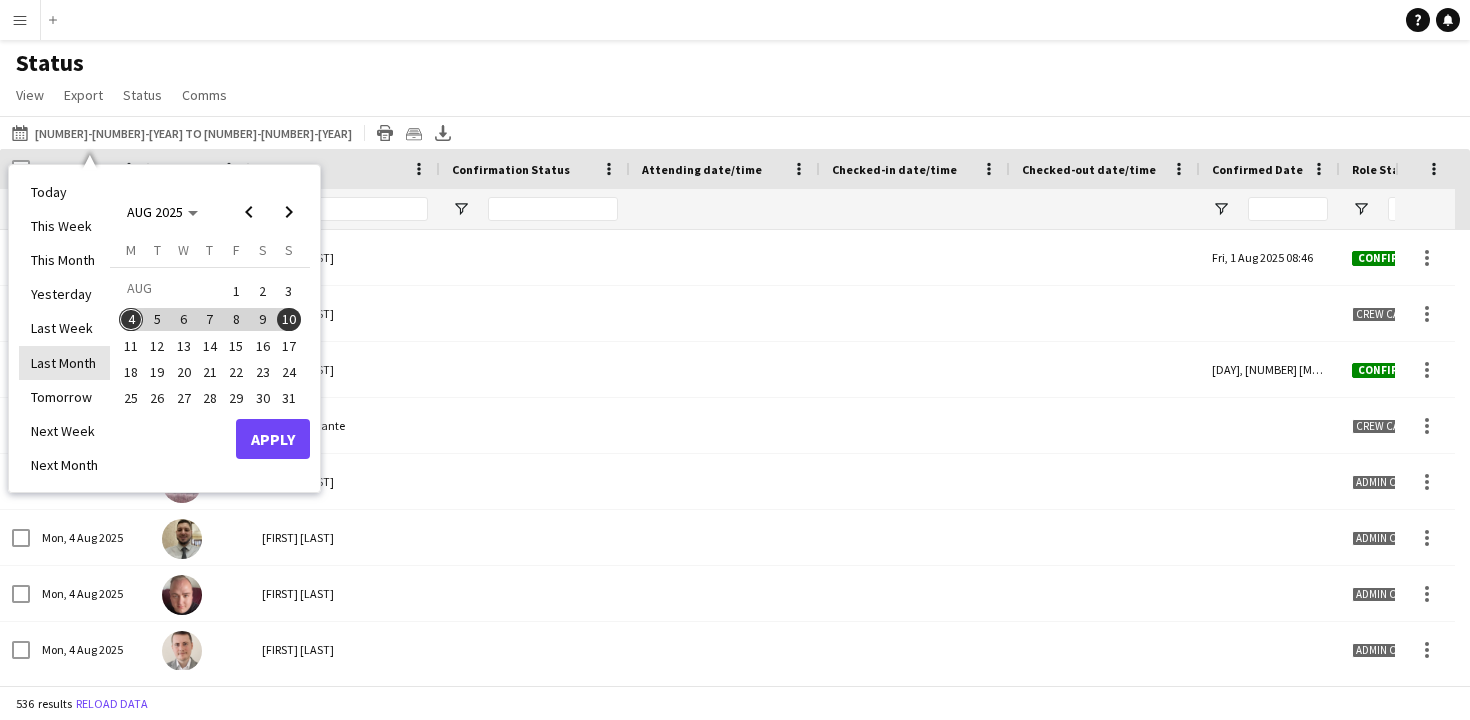 click on "Last Month" at bounding box center (64, 363) 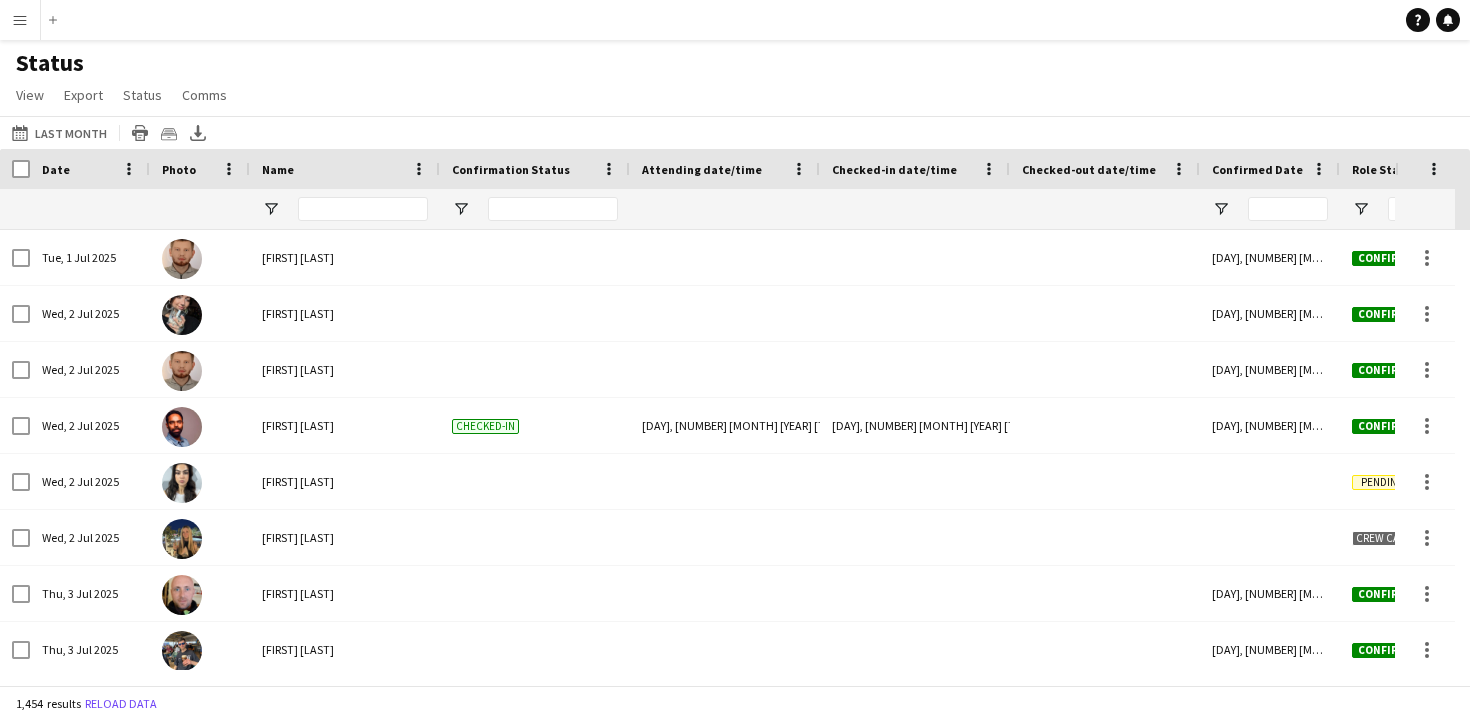 scroll, scrollTop: 0, scrollLeft: 45, axis: horizontal 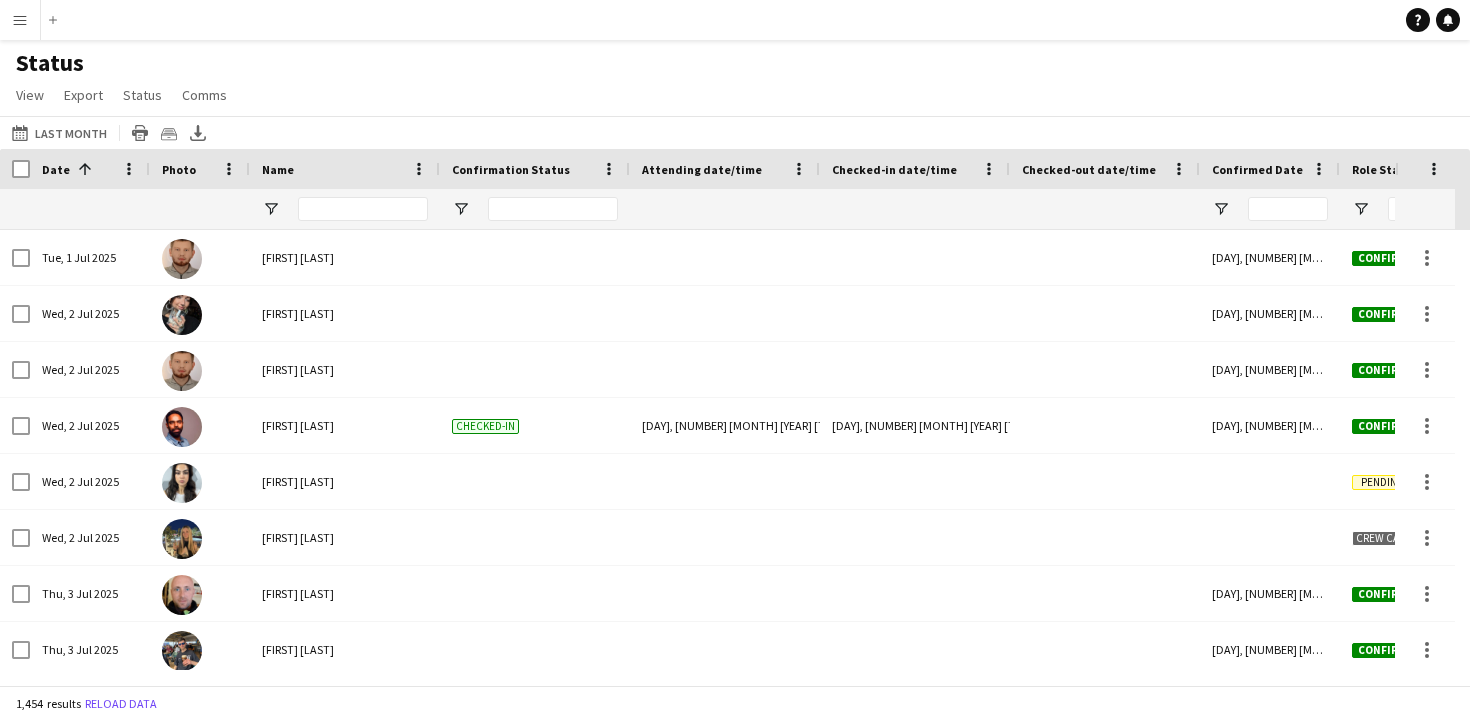 click on "Date
1" at bounding box center (78, 169) 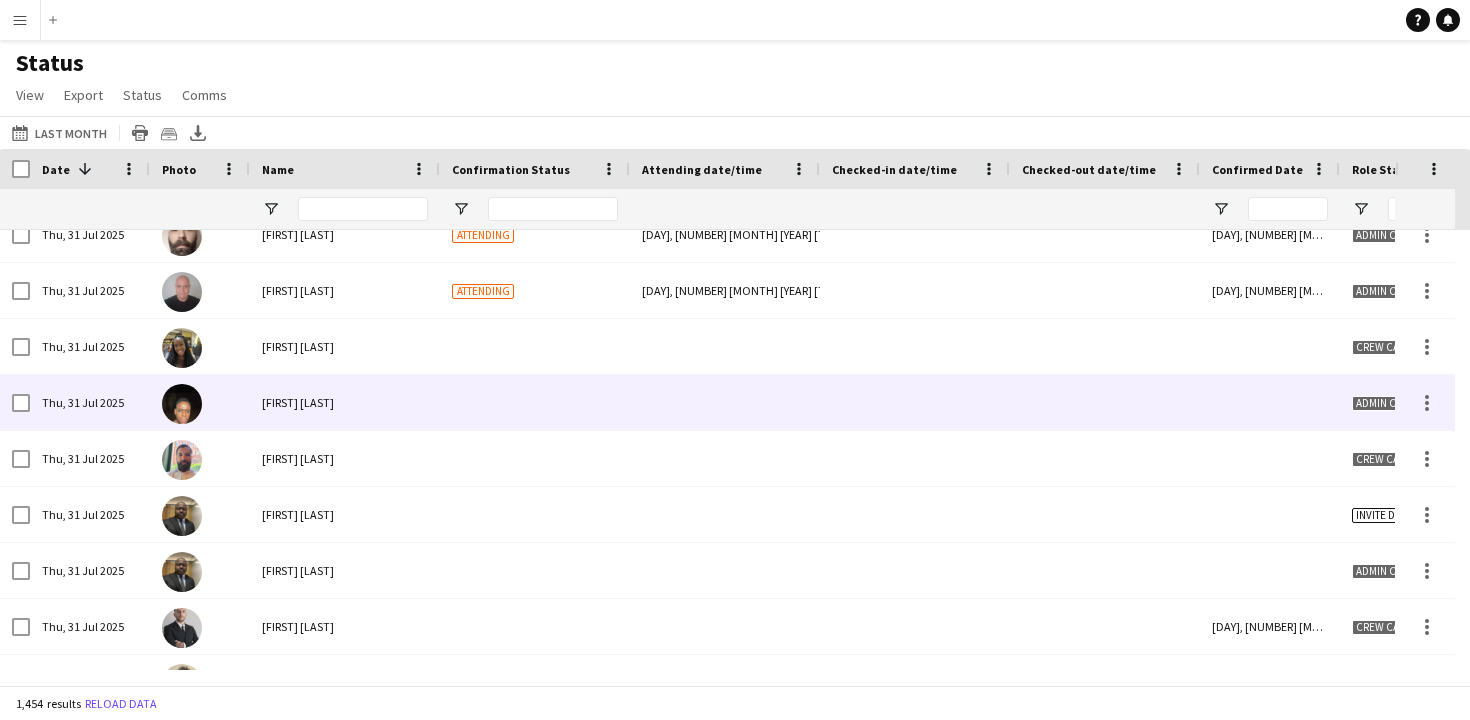 click on "[FIRST] [LAST]" at bounding box center (345, 402) 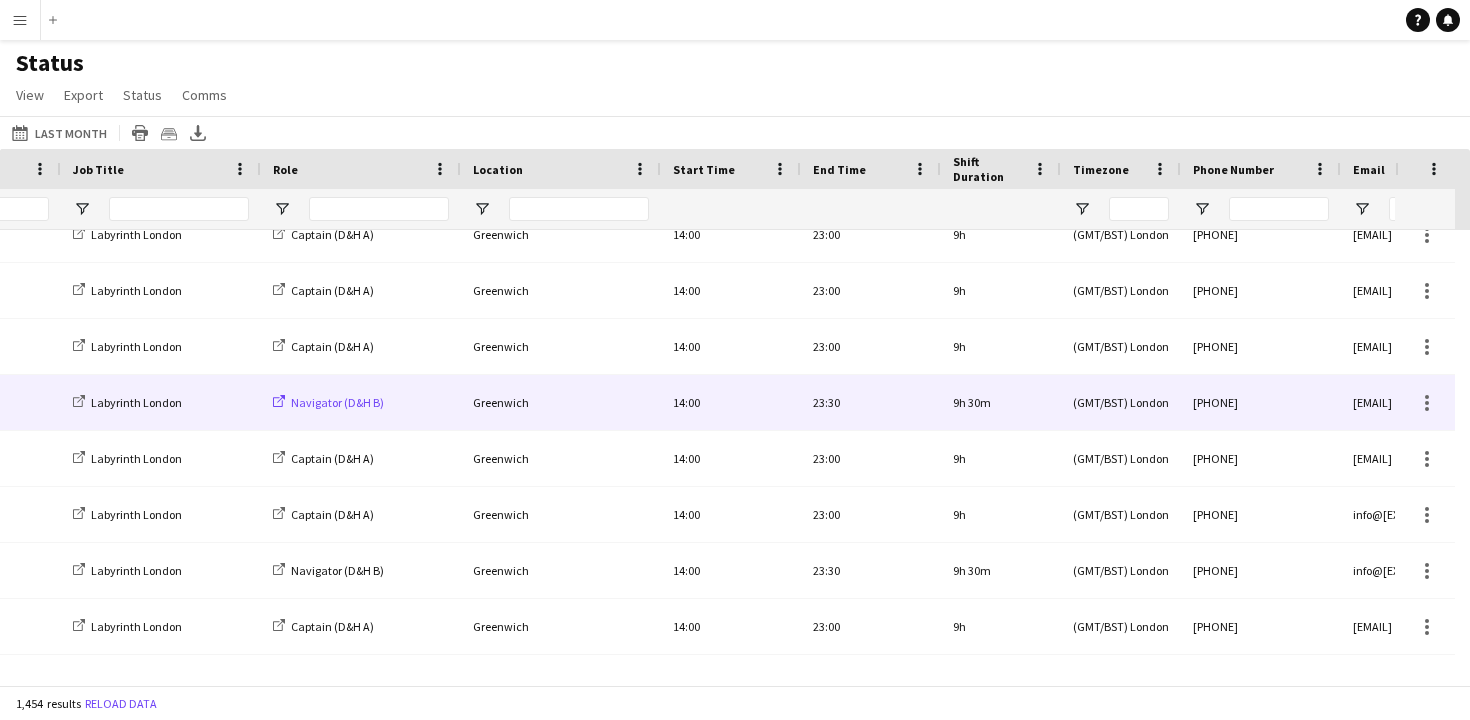 click 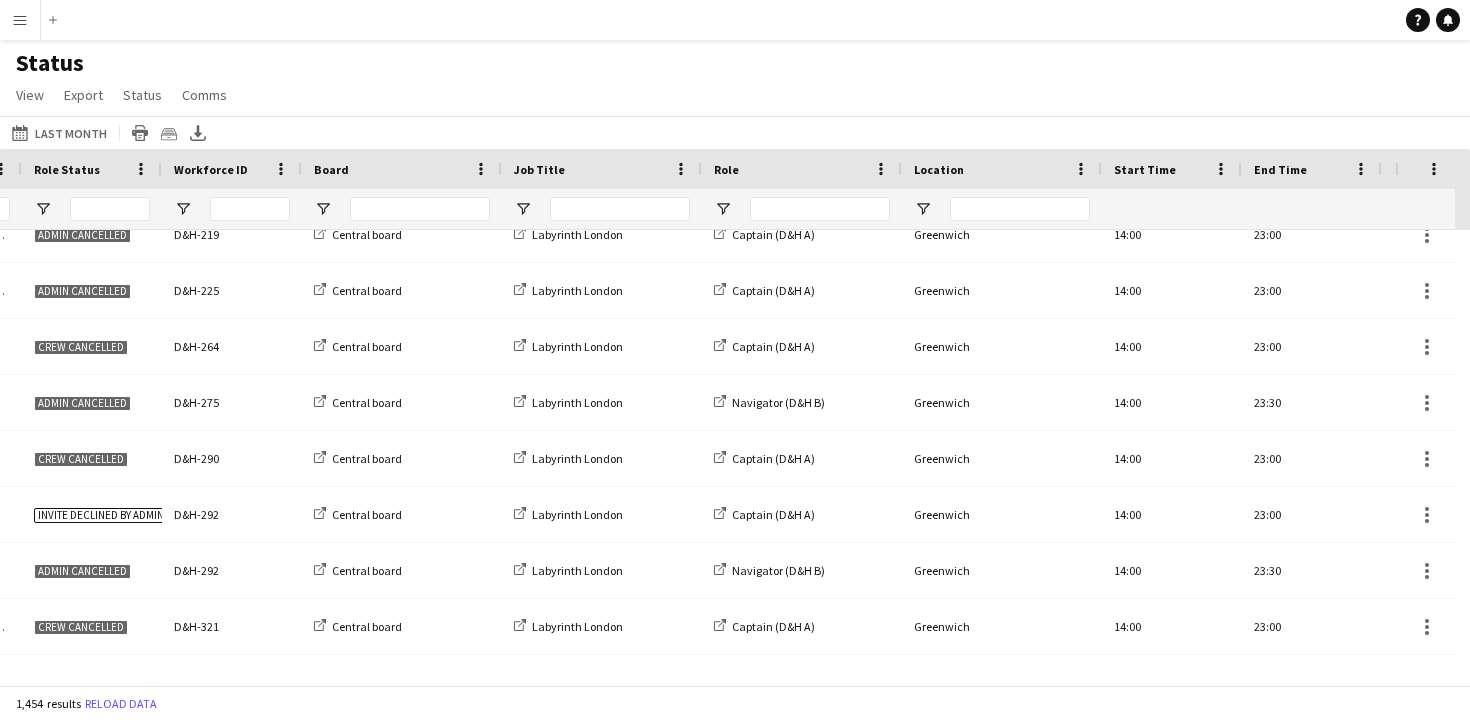scroll, scrollTop: 0, scrollLeft: 1113, axis: horizontal 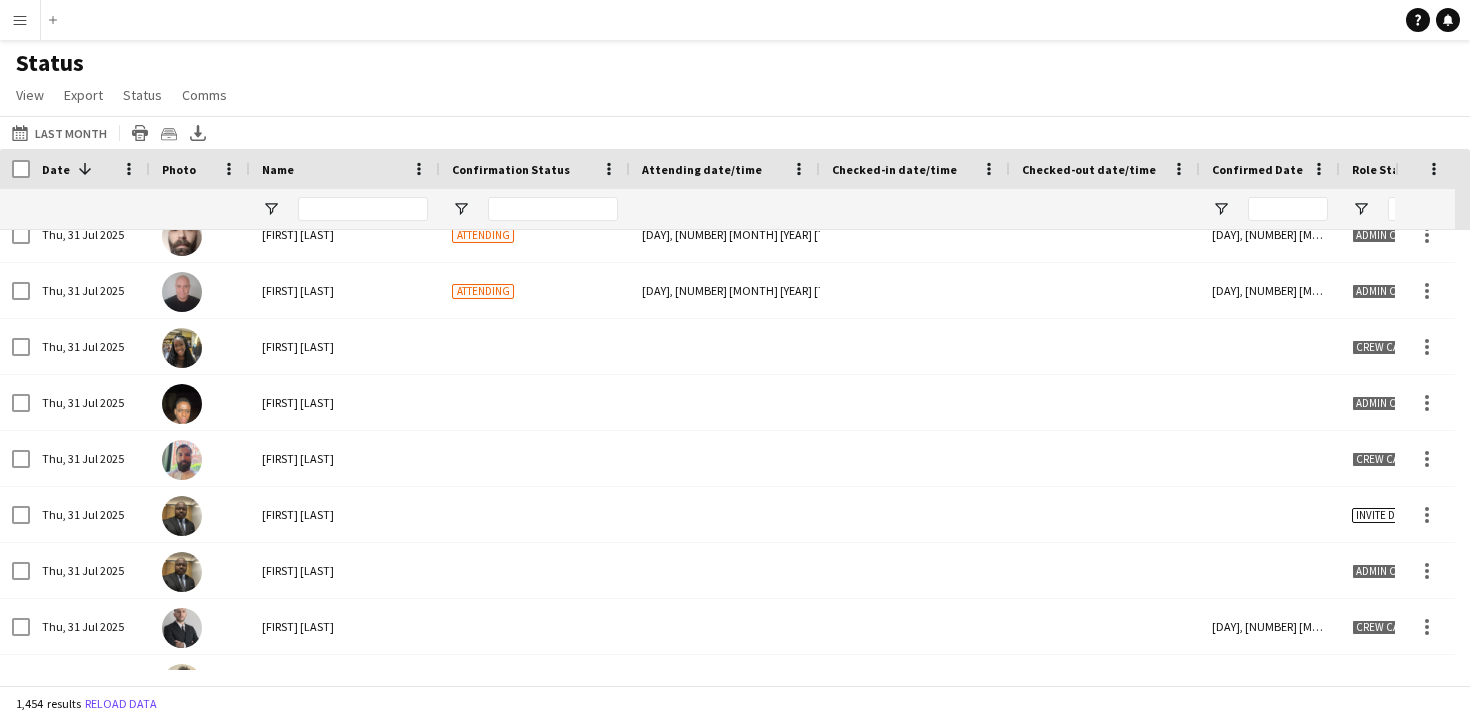 click on "Menu" at bounding box center [20, 20] 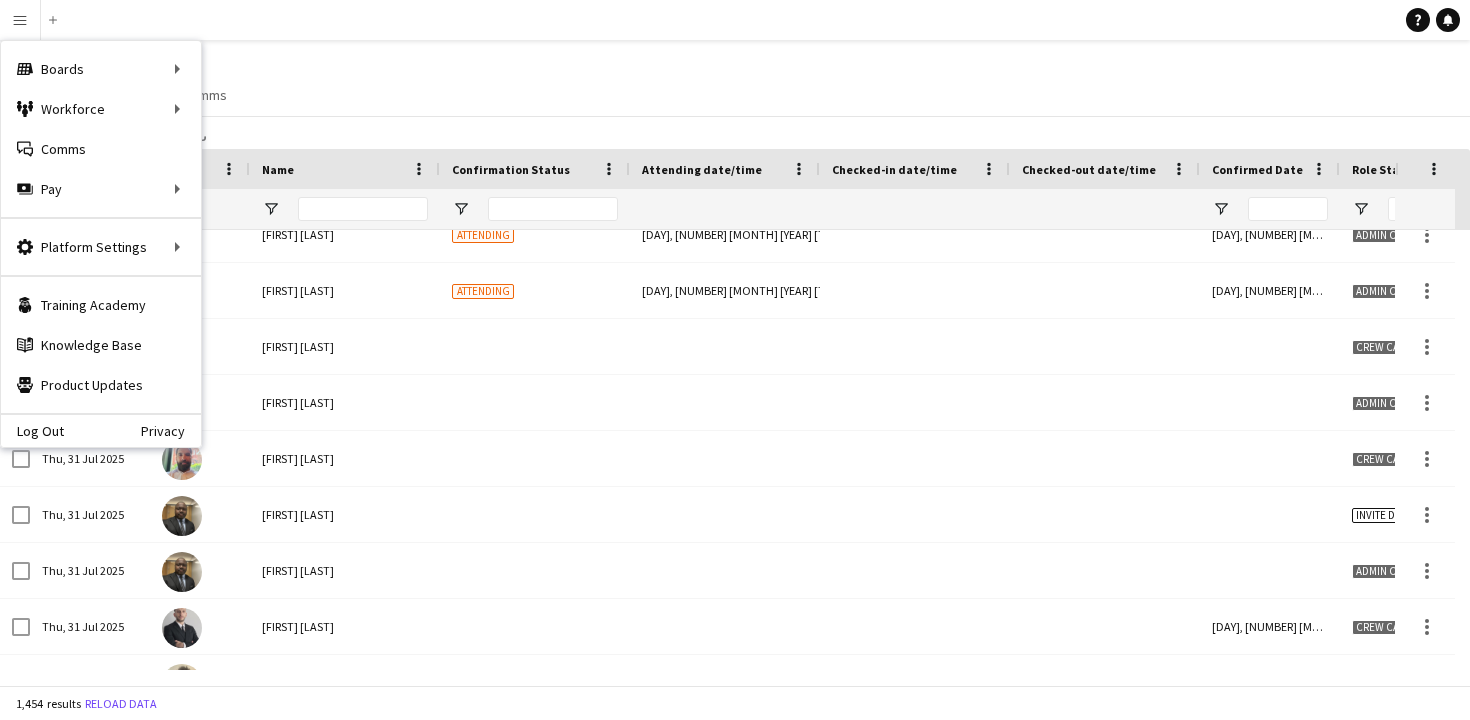 click on "Log Out   Privacy" at bounding box center (101, 430) 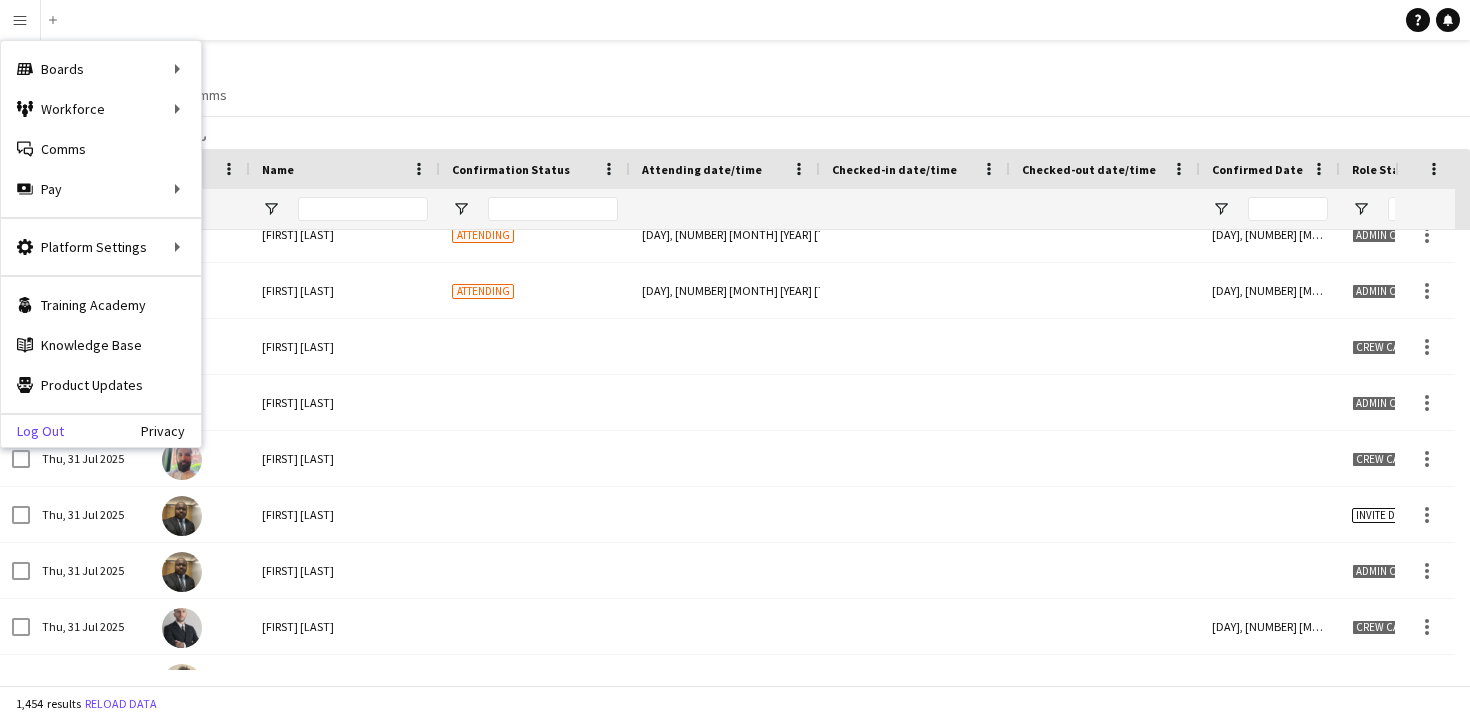 click on "Log Out" at bounding box center (32, 431) 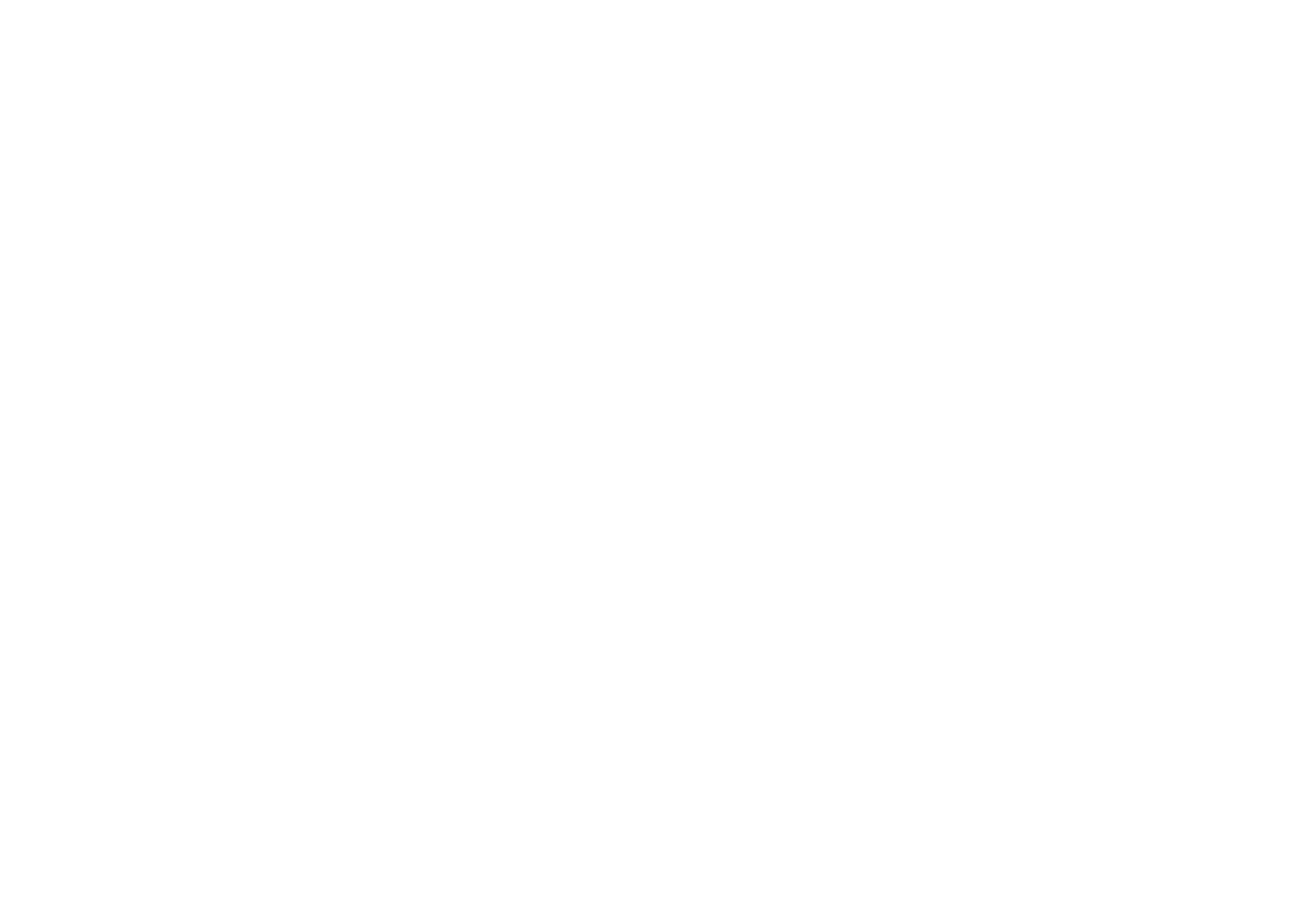 scroll, scrollTop: 0, scrollLeft: 0, axis: both 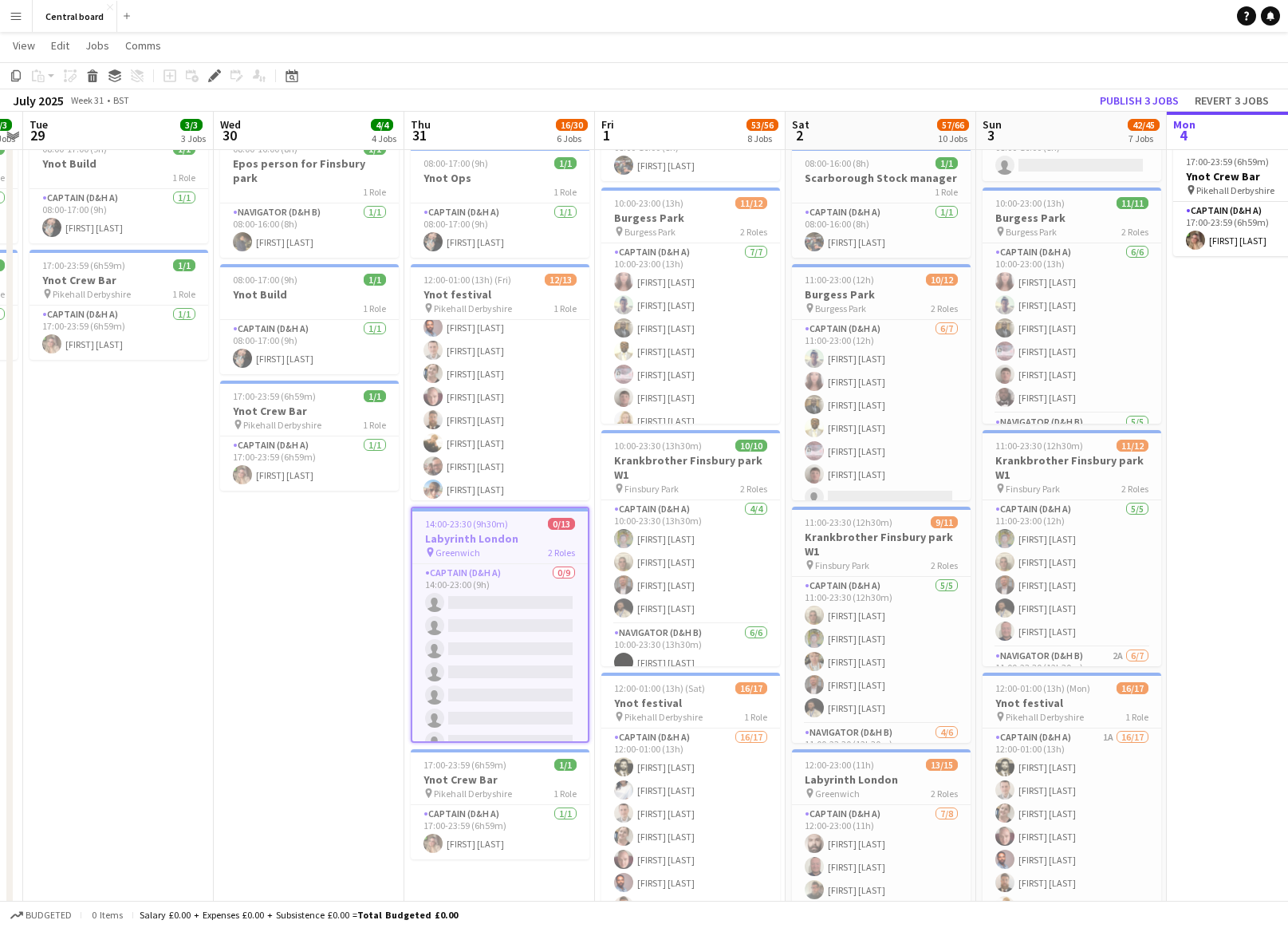 click on "View  Day view expanded Day view collapsed Month view Date picker Jump to today Expand Linked Jobs Collapse Linked Jobs  Edit  Copy
Command
C  Paste  Without Crew
Command
V With Crew
Command
Shift
V Paste as linked job  Group  Group Ungroup  Jobs  New Job Edit Job Delete Job New Linked Job Edit Linked Jobs Job fulfilment Promote Role Copy Role URL  Comms  Notify confirmed crew Create chat" 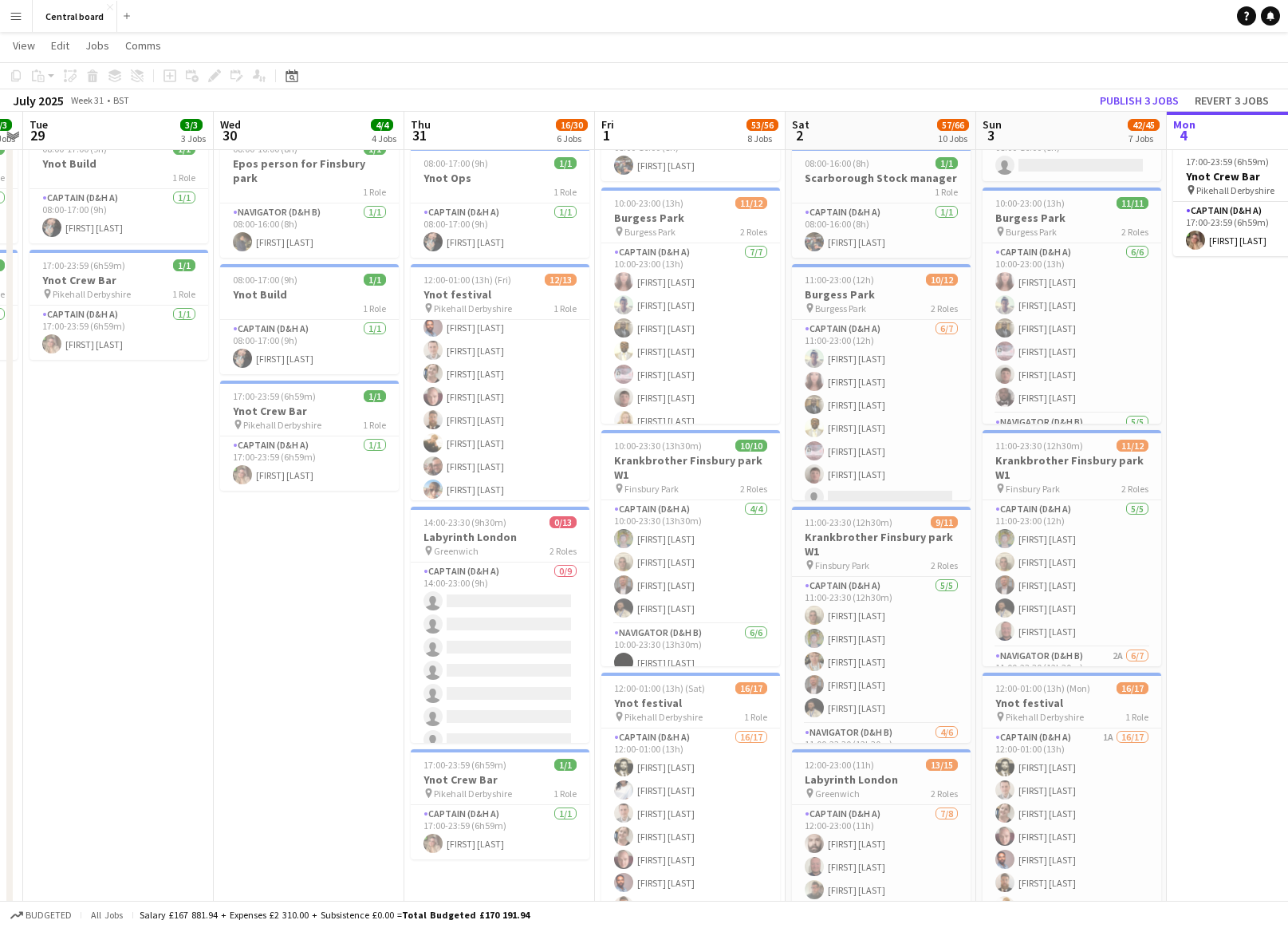 click on "Menu" at bounding box center (16, 16) 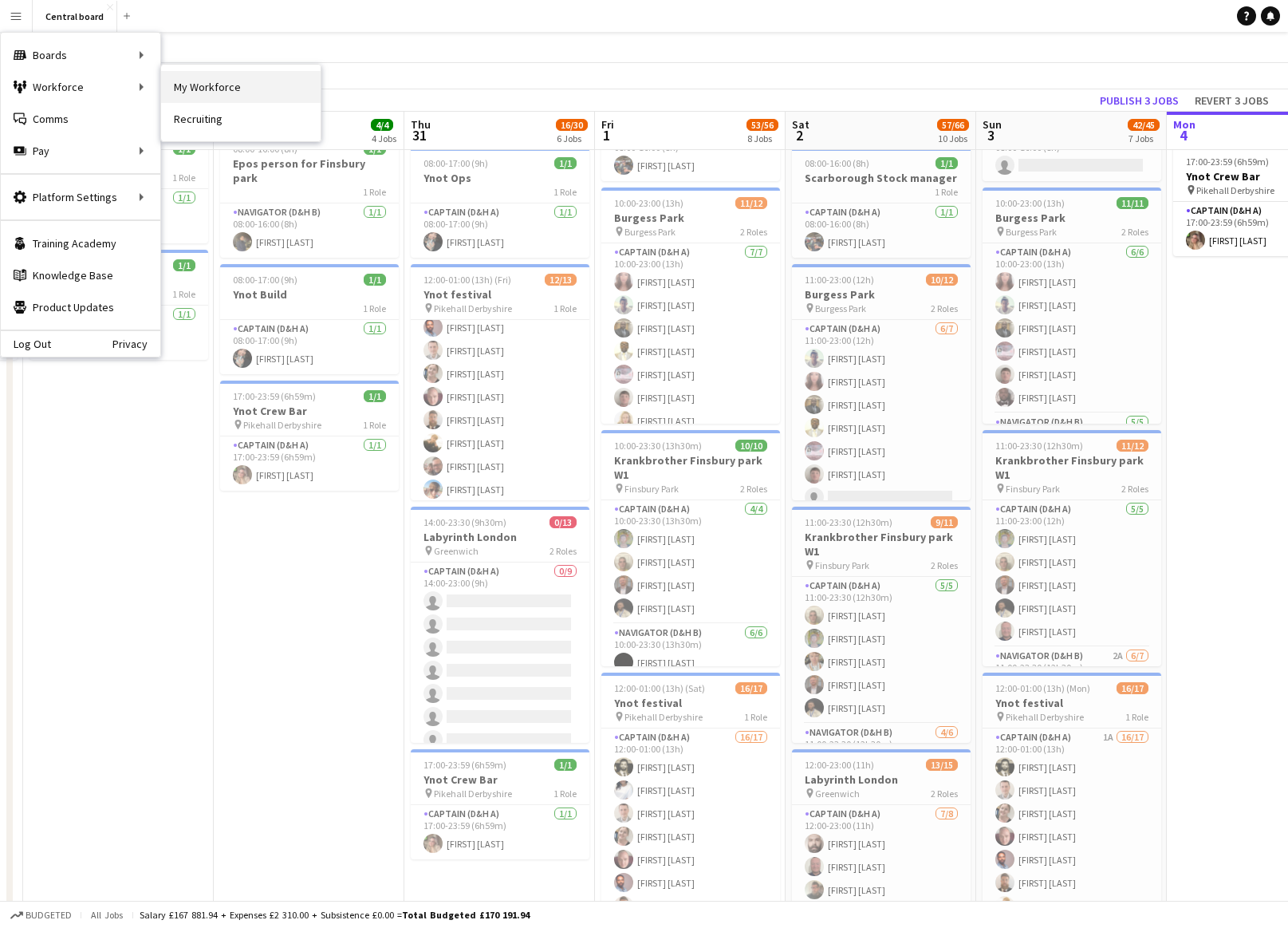 click on "My Workforce" at bounding box center [241, 87] 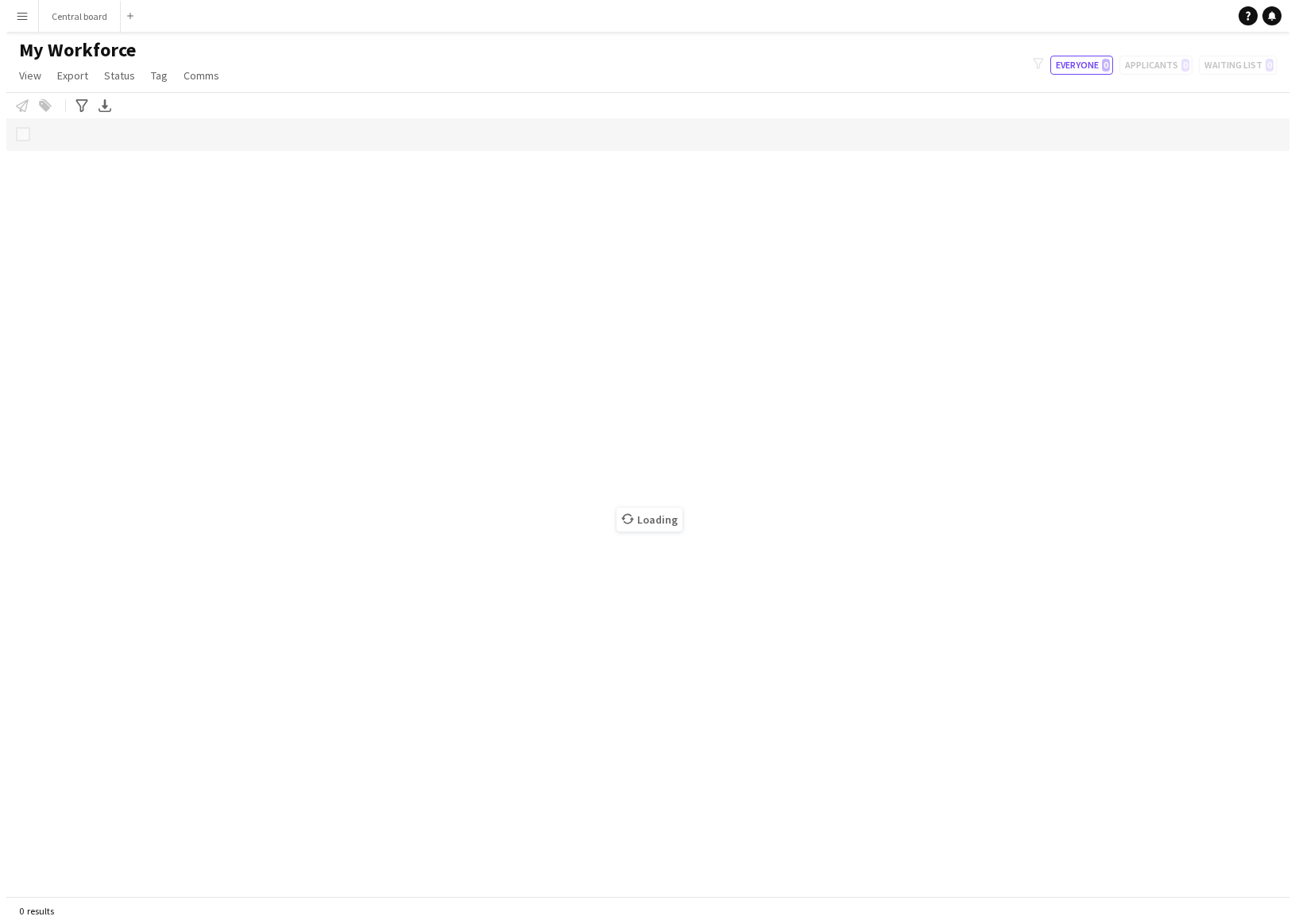 scroll, scrollTop: 0, scrollLeft: 0, axis: both 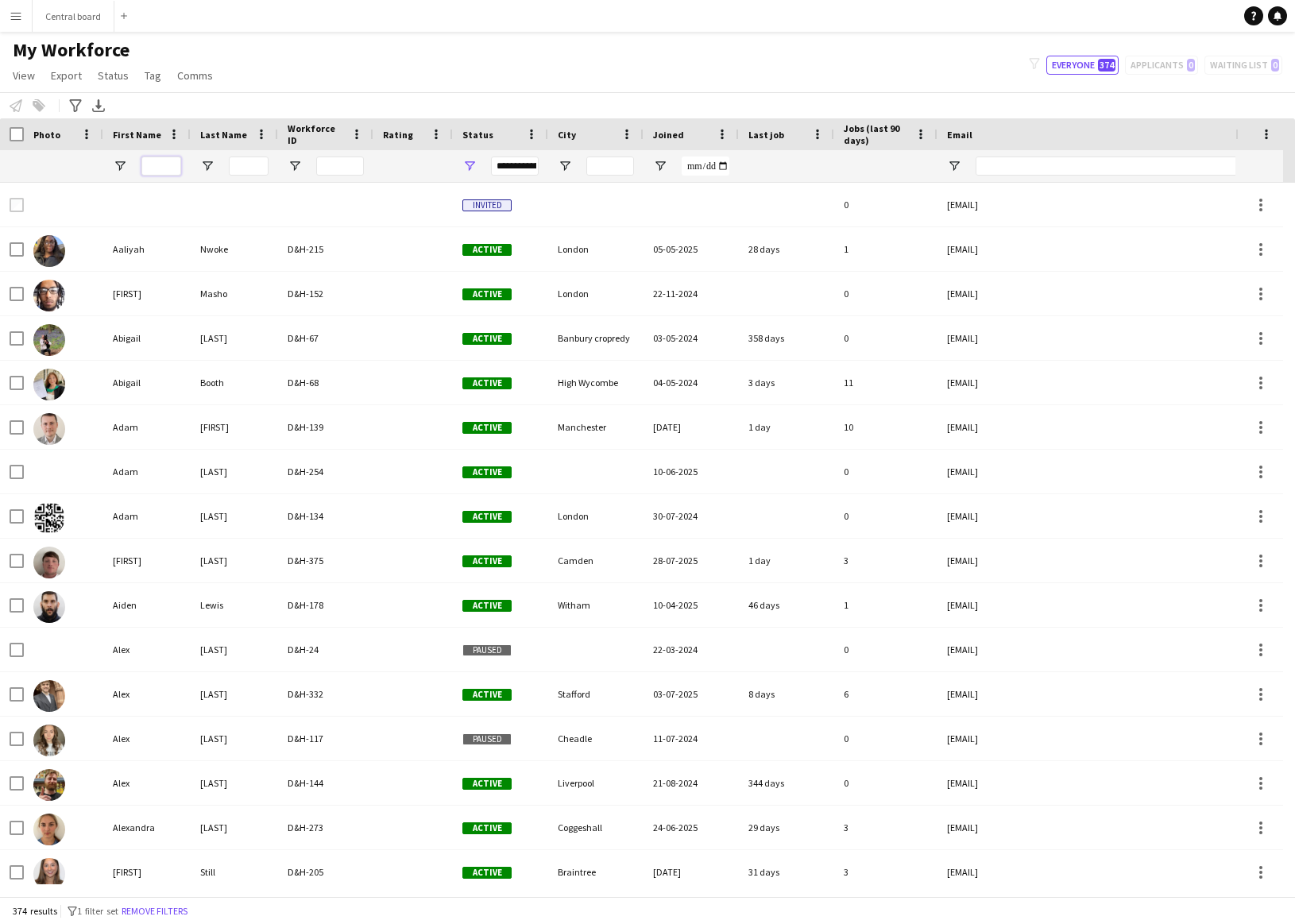 click at bounding box center [161, 166] 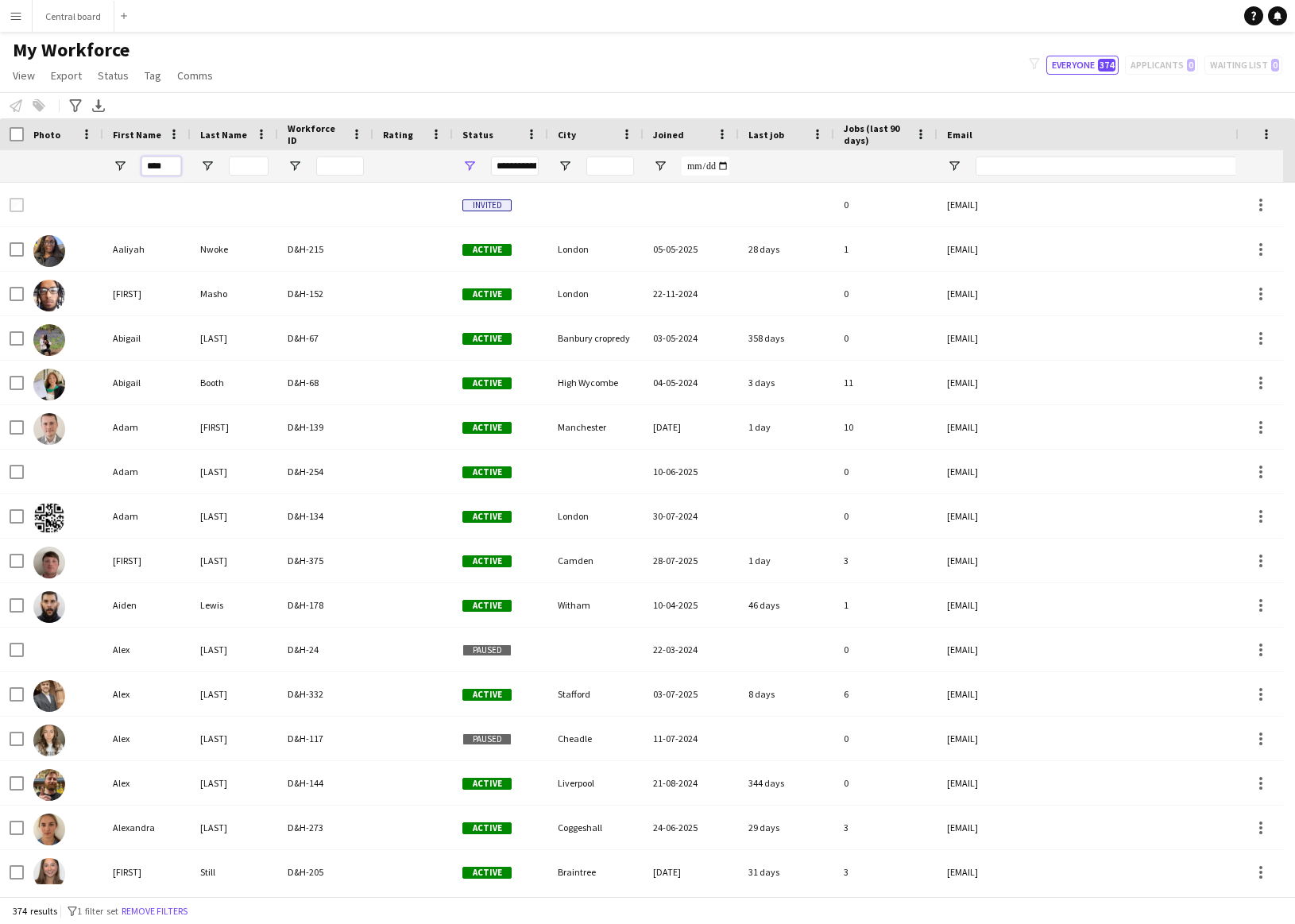 type on "*****" 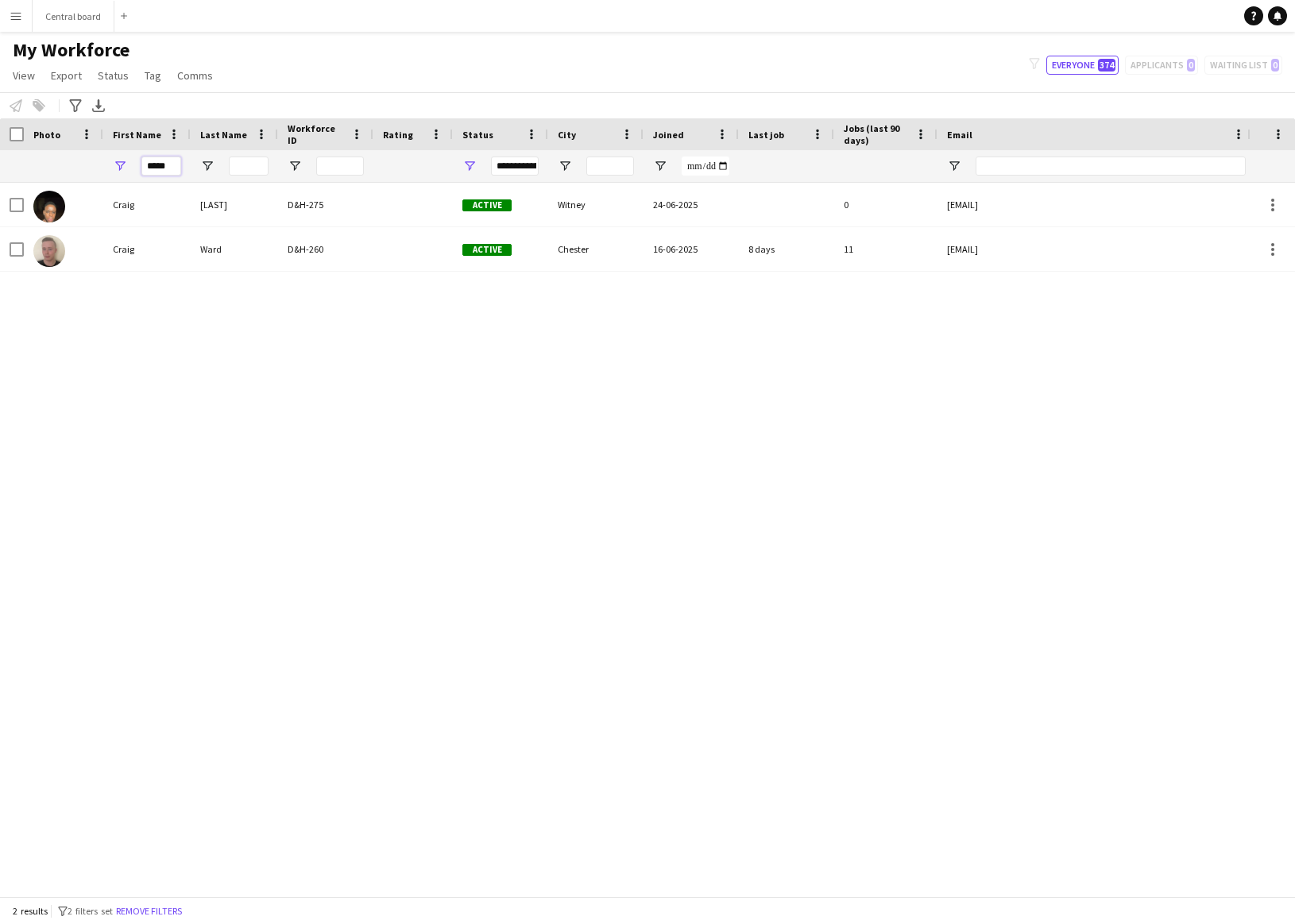 drag, startPoint x: 168, startPoint y: 168, endPoint x: 142, endPoint y: 166, distance: 26.07681 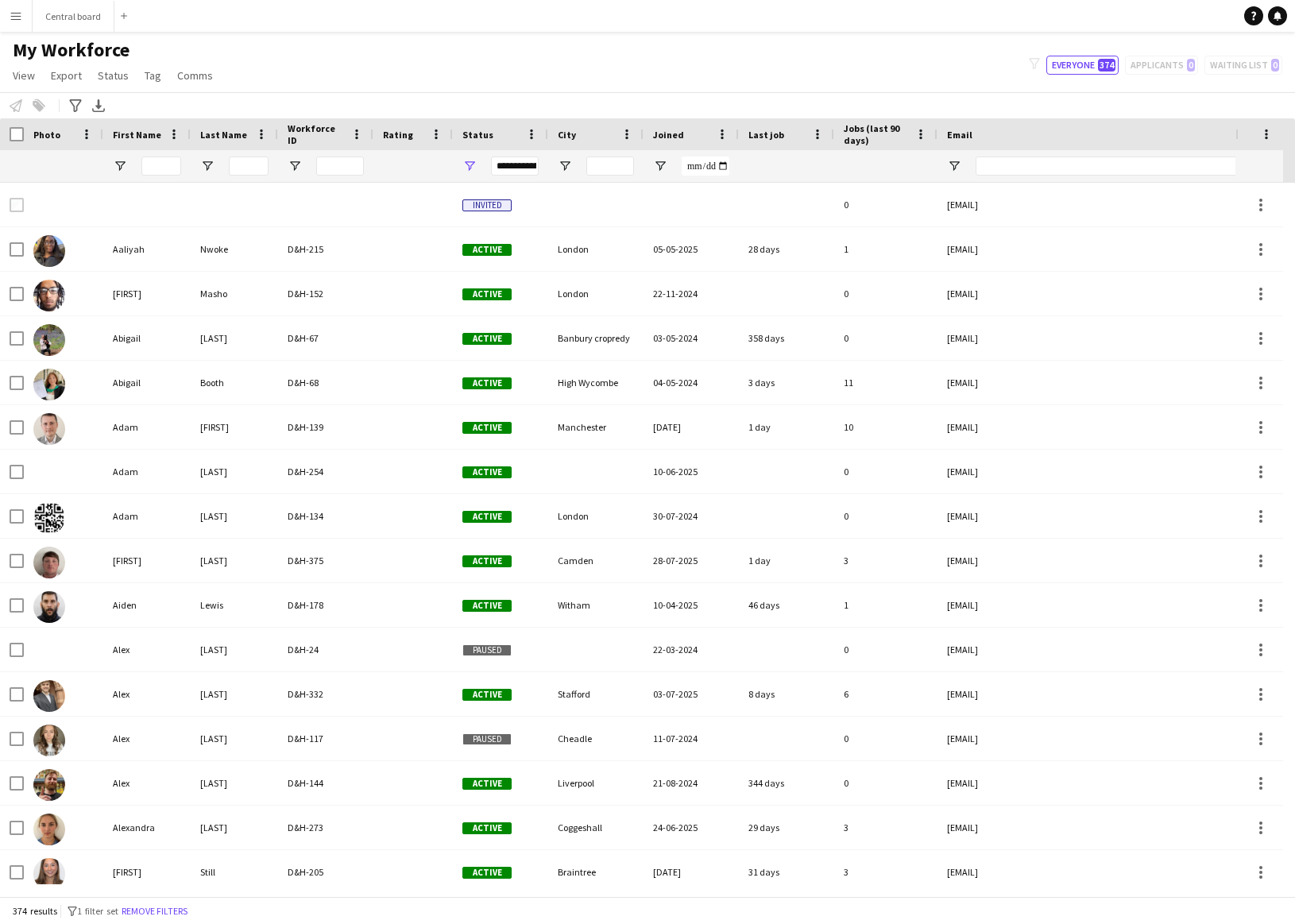 click on "My Workforce   View   Views  Default view New view Update view Delete view Edit name Customise view Customise filters Reset Filters Reset View Reset All  Export  New starters report Export as XLSX Export as PDF  Status  Edit  Tag  New tag  Edit tag  Driver, happy to travel (0) Happy to camp (0) London based (0)  Add to tag  Driver, happy to travel (0) Happy to camp (0) London based (0)  Untag  Driver, happy to travel (0) Happy to camp (0) London based (0)  Tag chat  Driver, happy to travel (0) Happy to camp (0) London based (0)  Tag share page  Driver, happy to travel (0) Happy to camp (0) London based (0)  Comms  Send notification
filter-1
Everyone   374   Applicants   0   Waiting list   0" 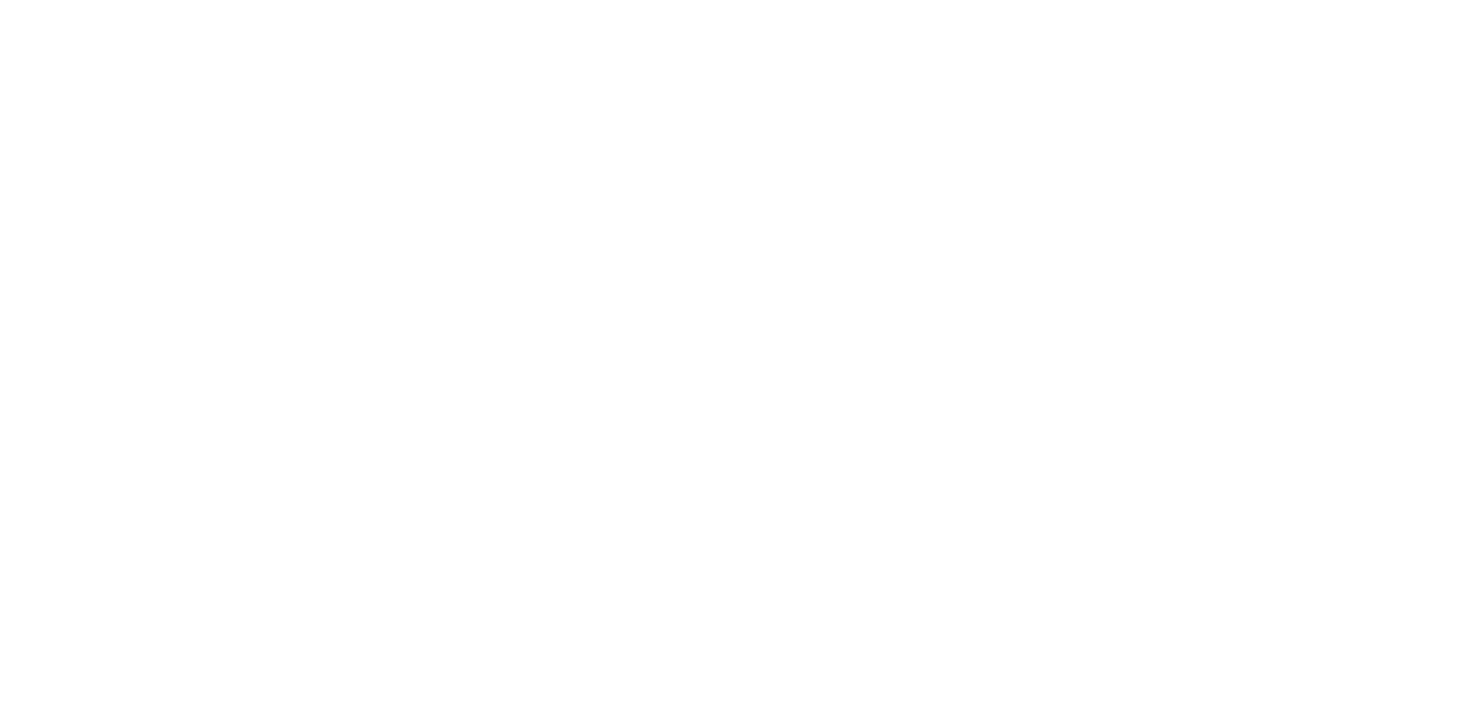 scroll, scrollTop: 0, scrollLeft: 0, axis: both 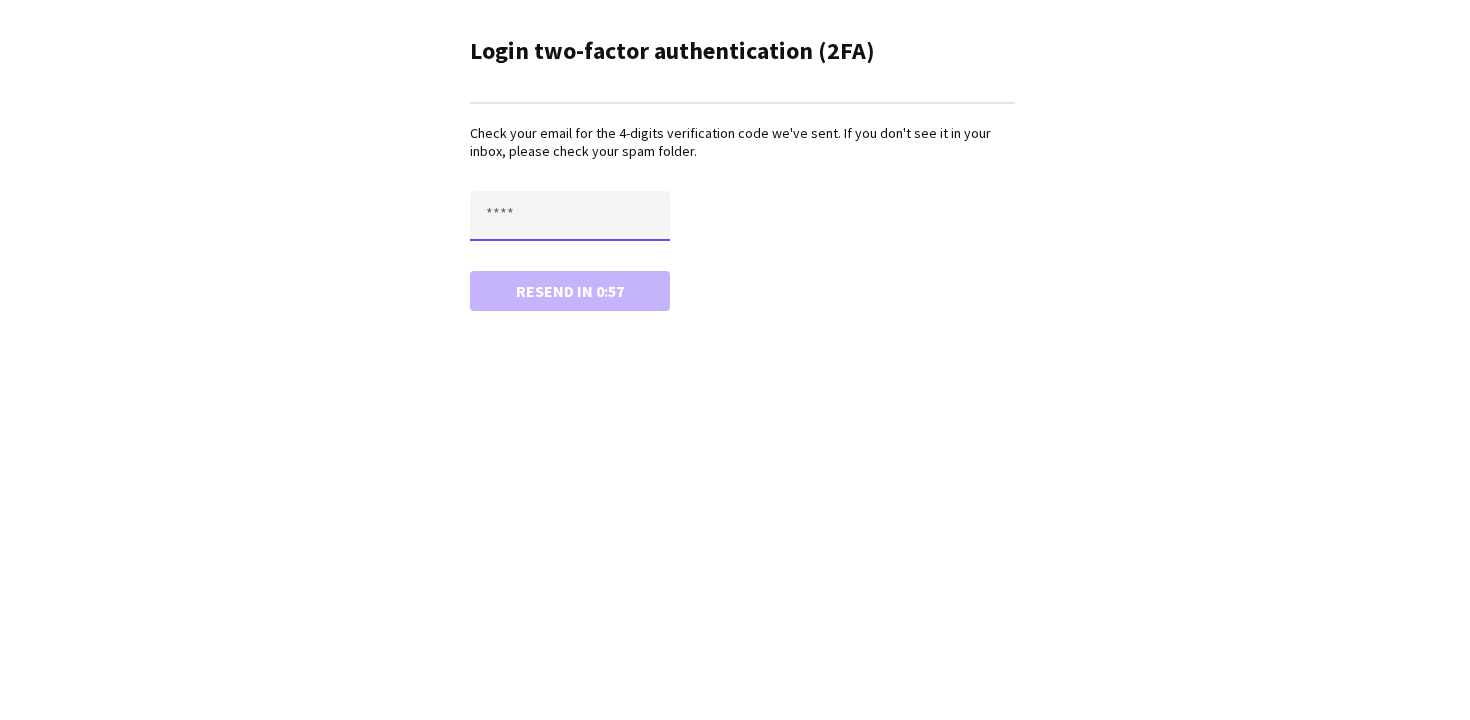 click at bounding box center [570, 216] 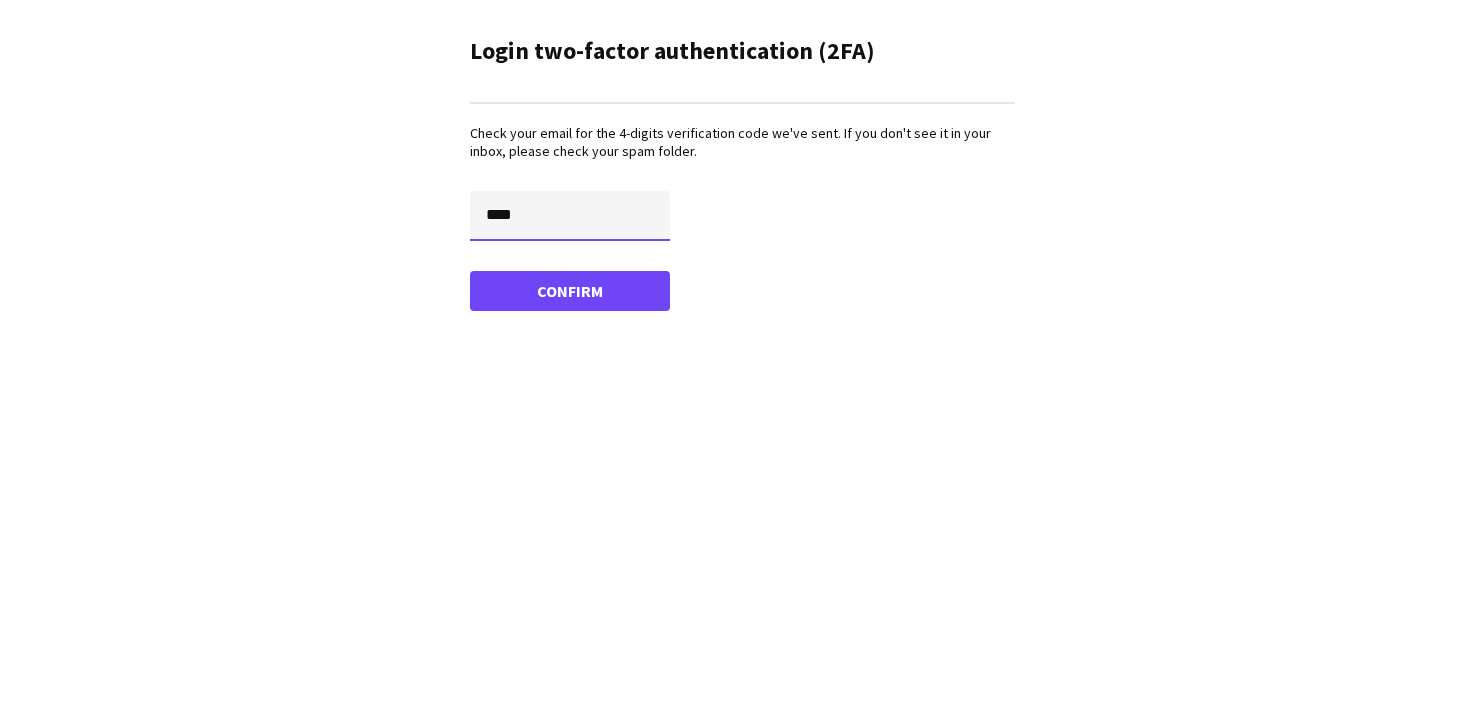 type on "****" 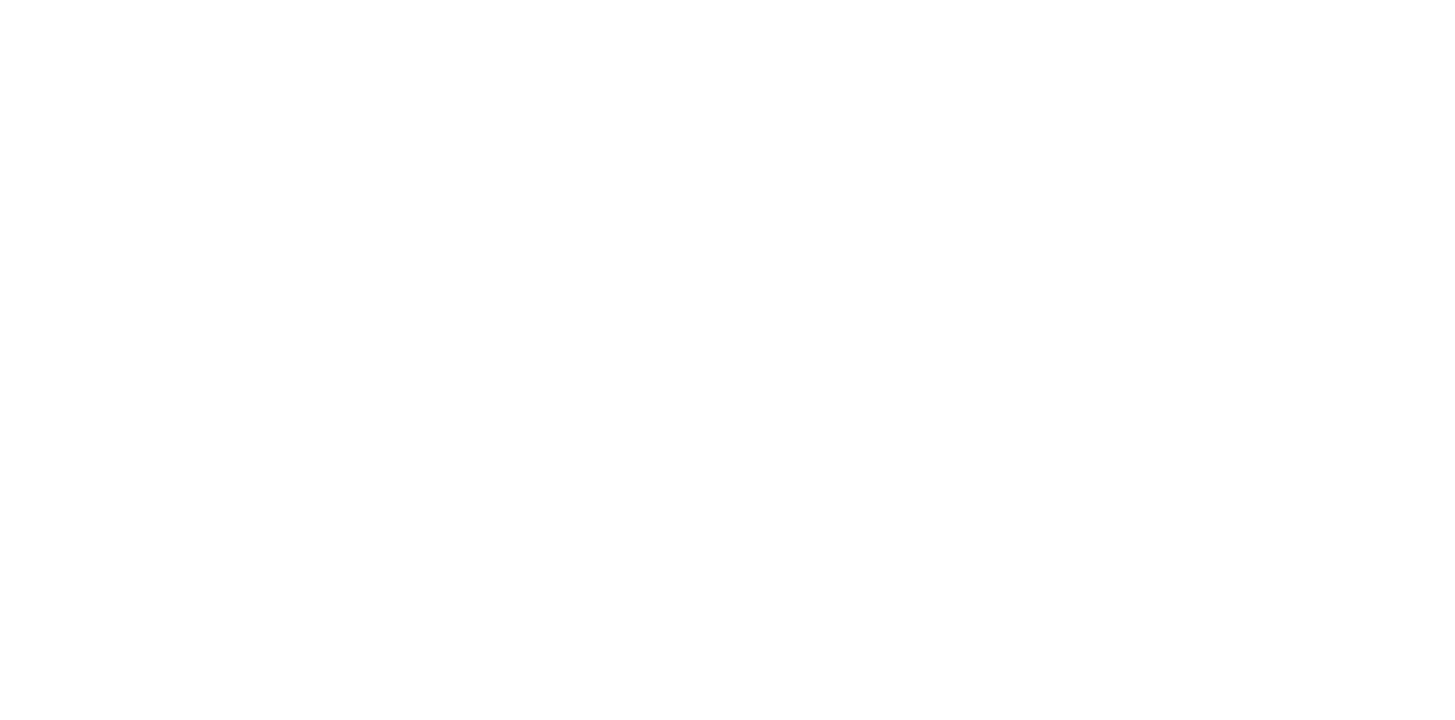 scroll, scrollTop: 0, scrollLeft: 0, axis: both 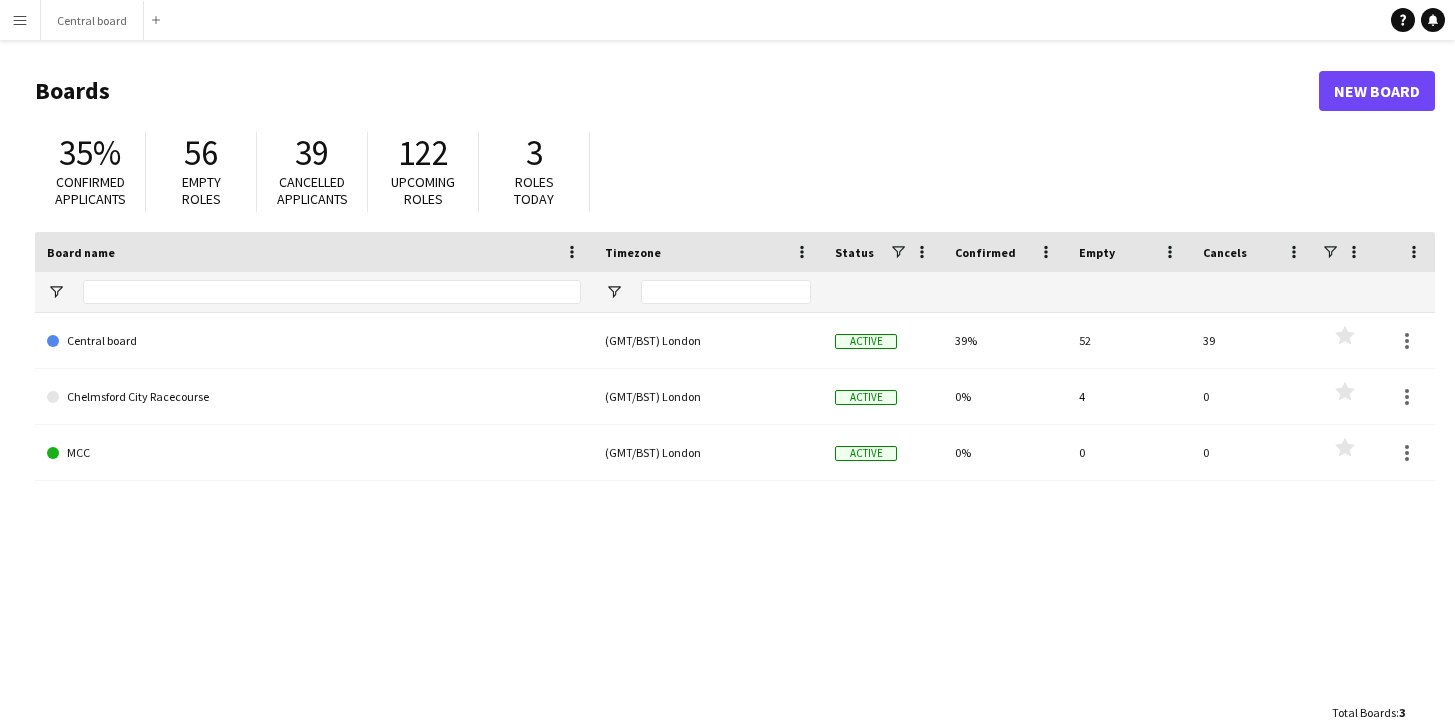 click on "Menu" at bounding box center (20, 20) 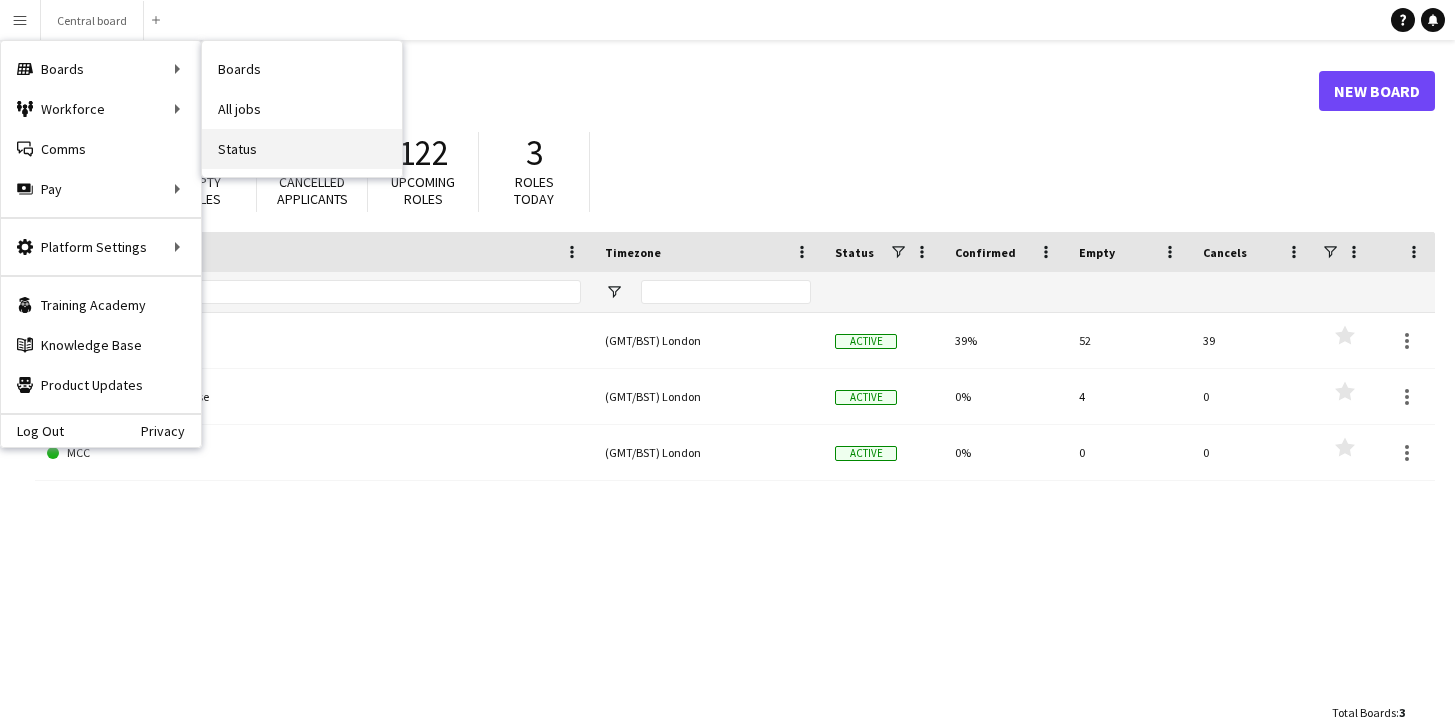click on "Status" at bounding box center [302, 149] 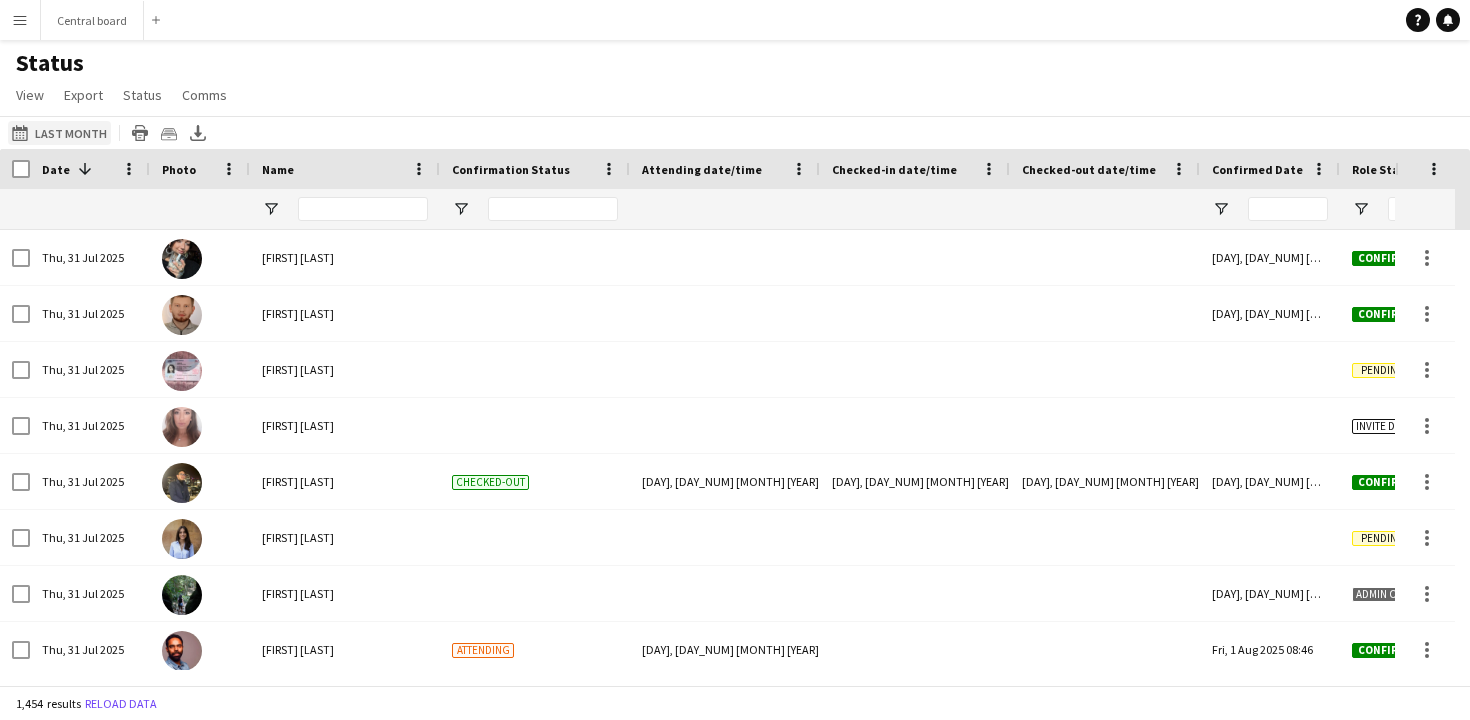click on "[DATE] to [DATE]
Last Month" 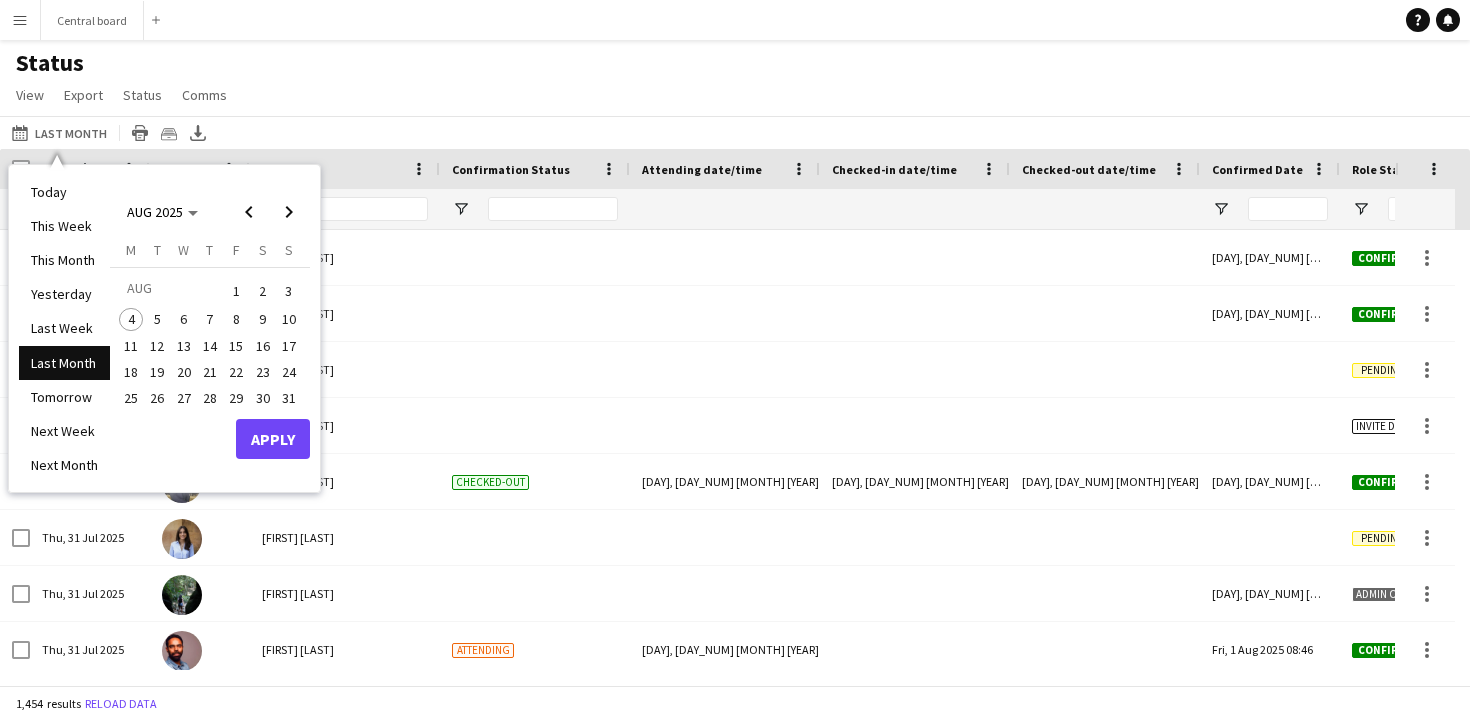 click on "Status   View   Views  Default view New view Update view Delete view Edit name Customise view Customise filters Reset Filters Reset View Reset All  Export  Export as XLSX Export as CSV Export as PDF Crew files as ZIP  Status  Confirm attendance Check-in Check-out Clear confirm attendance Clear check-in Clear check-out  Comms  Send notification Chat" 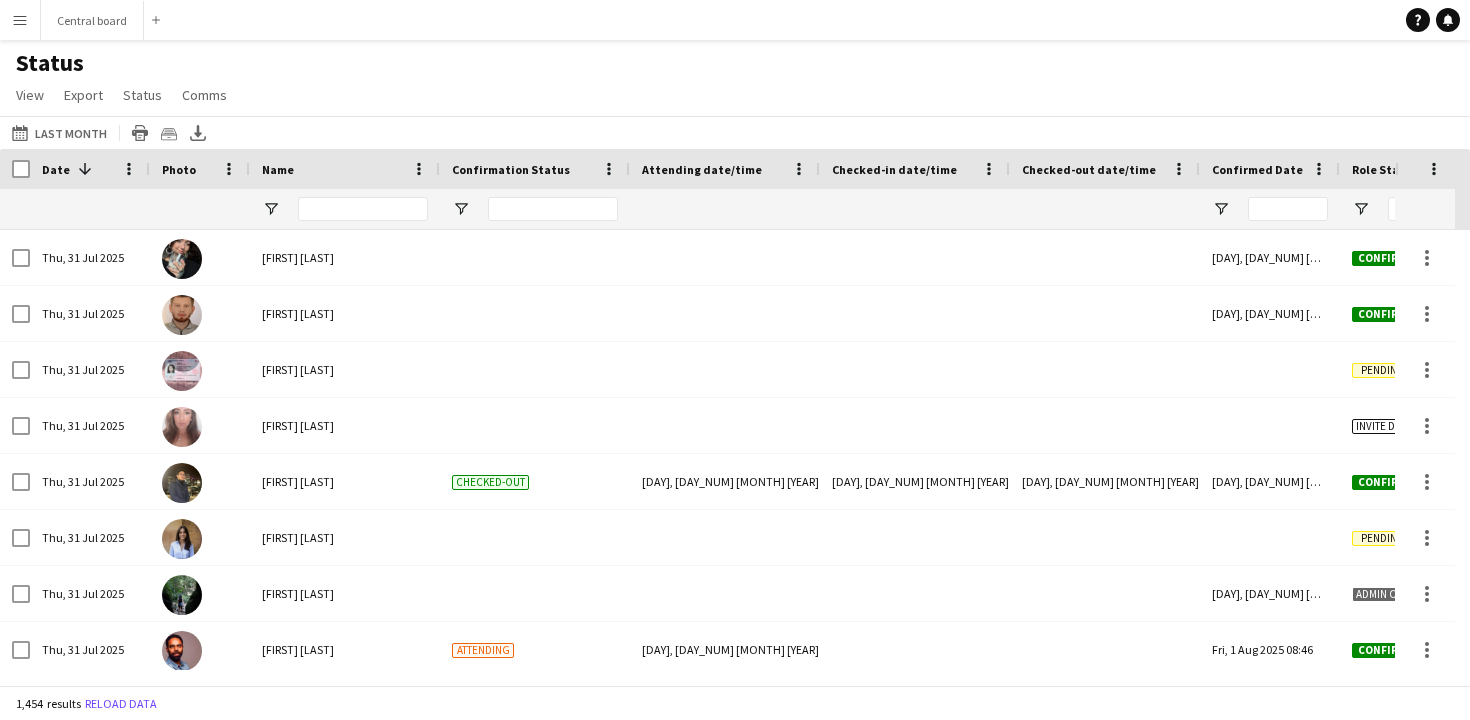 scroll, scrollTop: 0, scrollLeft: 136, axis: horizontal 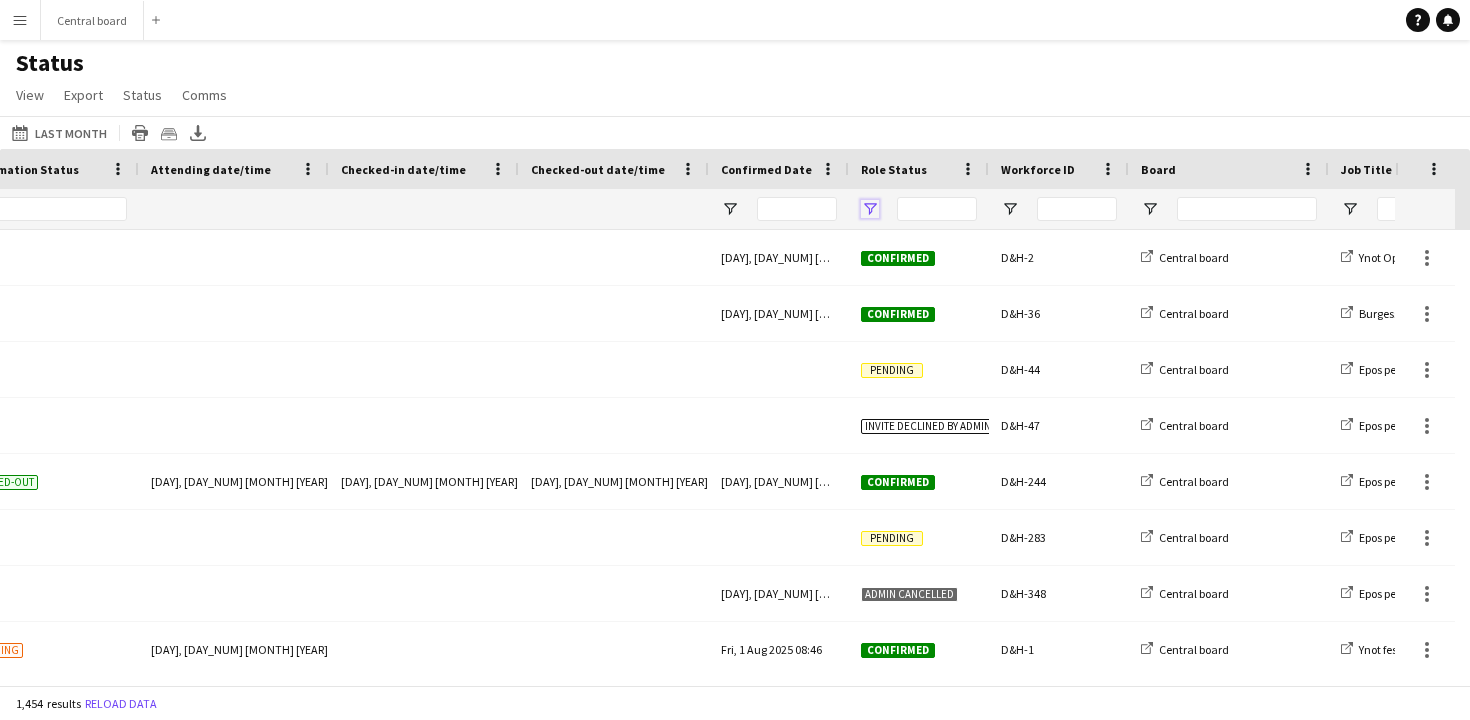 click at bounding box center [870, 209] 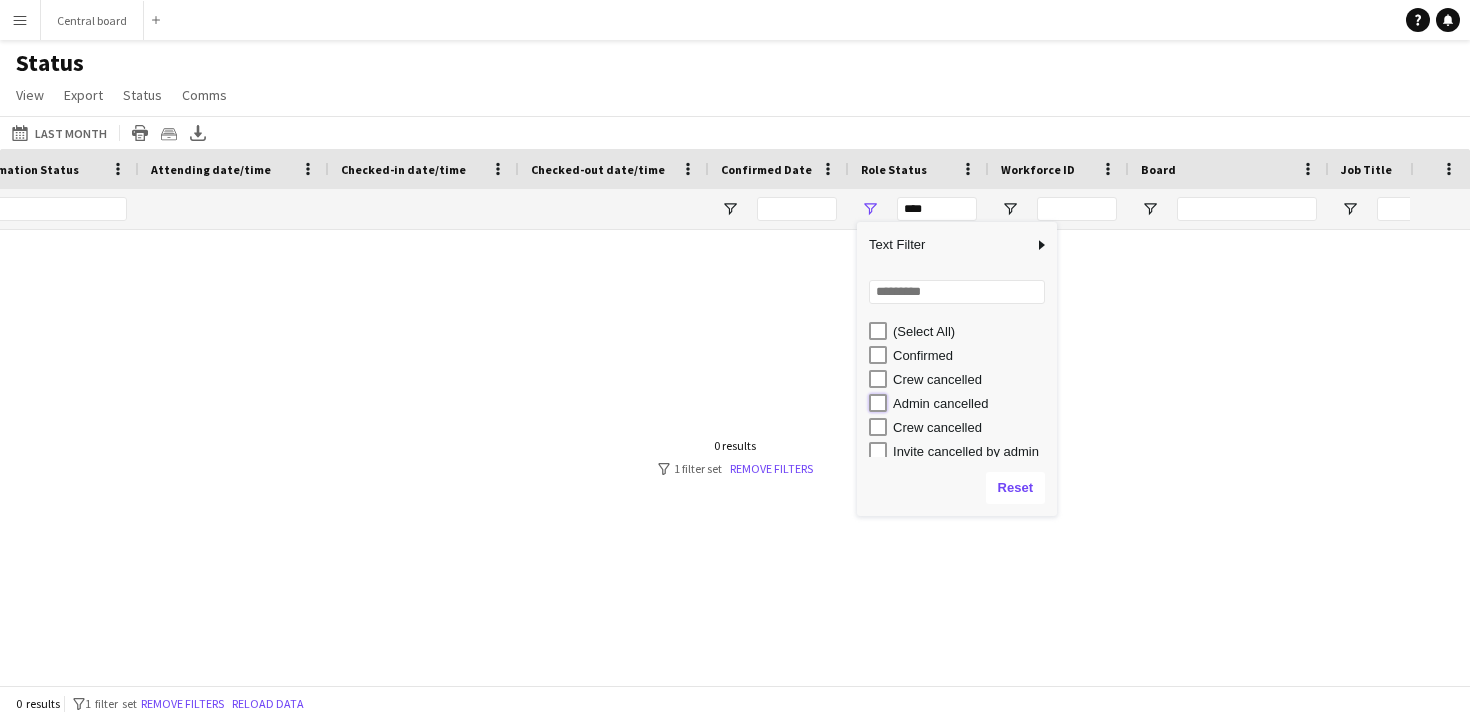 type on "**********" 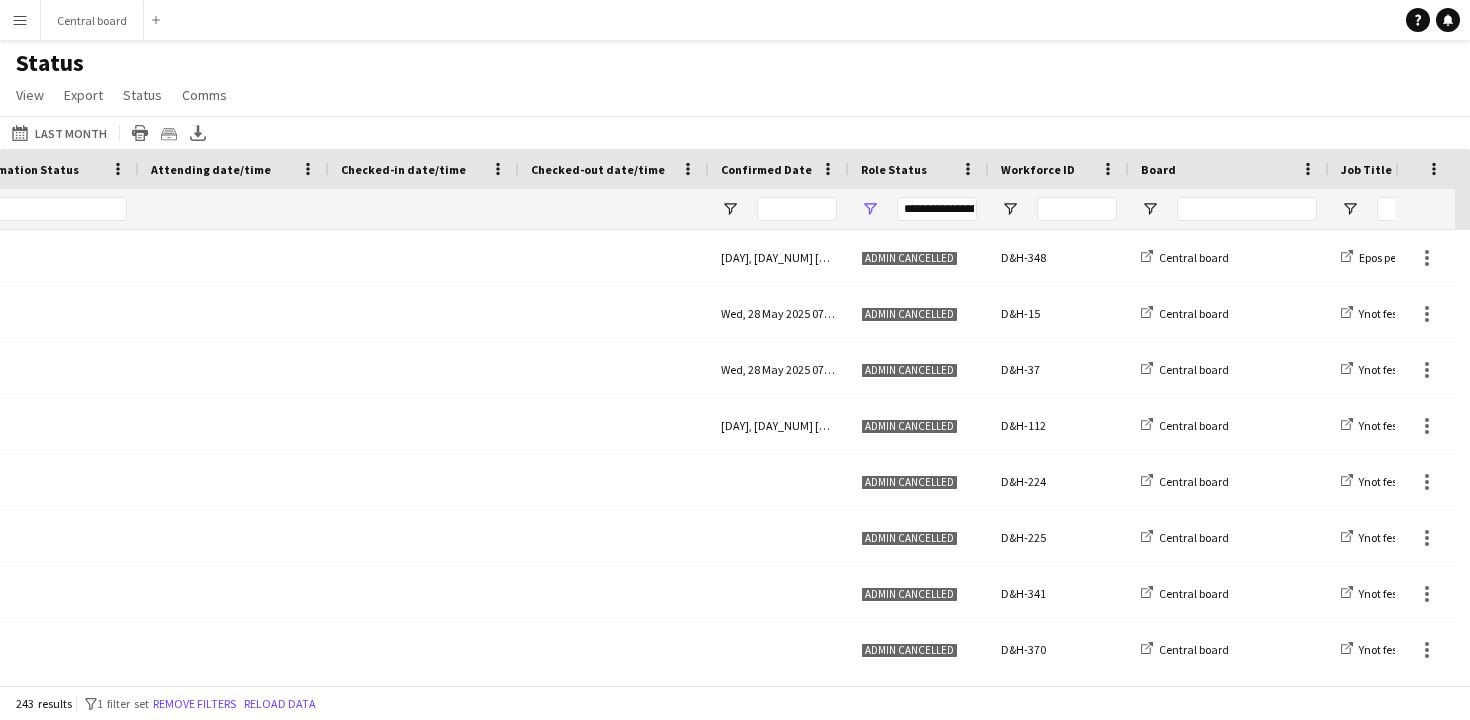 click on "Status   View   Views  Default view New view Update view Delete view Edit name Customise view Customise filters Reset Filters Reset View Reset All  Export  Export as XLSX Export as CSV Export as PDF Crew files as ZIP  Status  Confirm attendance Check-in Check-out Clear confirm attendance Clear check-in Clear check-out  Comms  Send notification Chat" 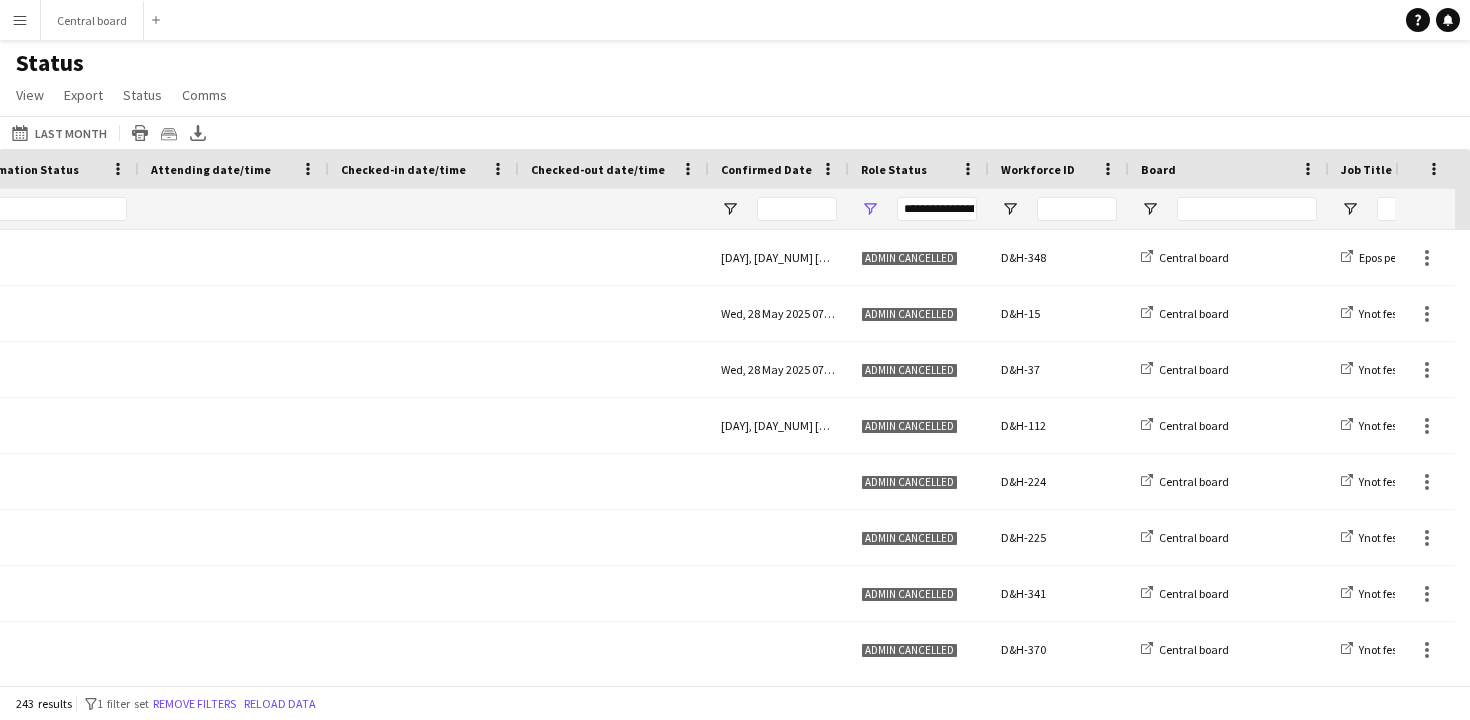 scroll, scrollTop: 0, scrollLeft: 487, axis: horizontal 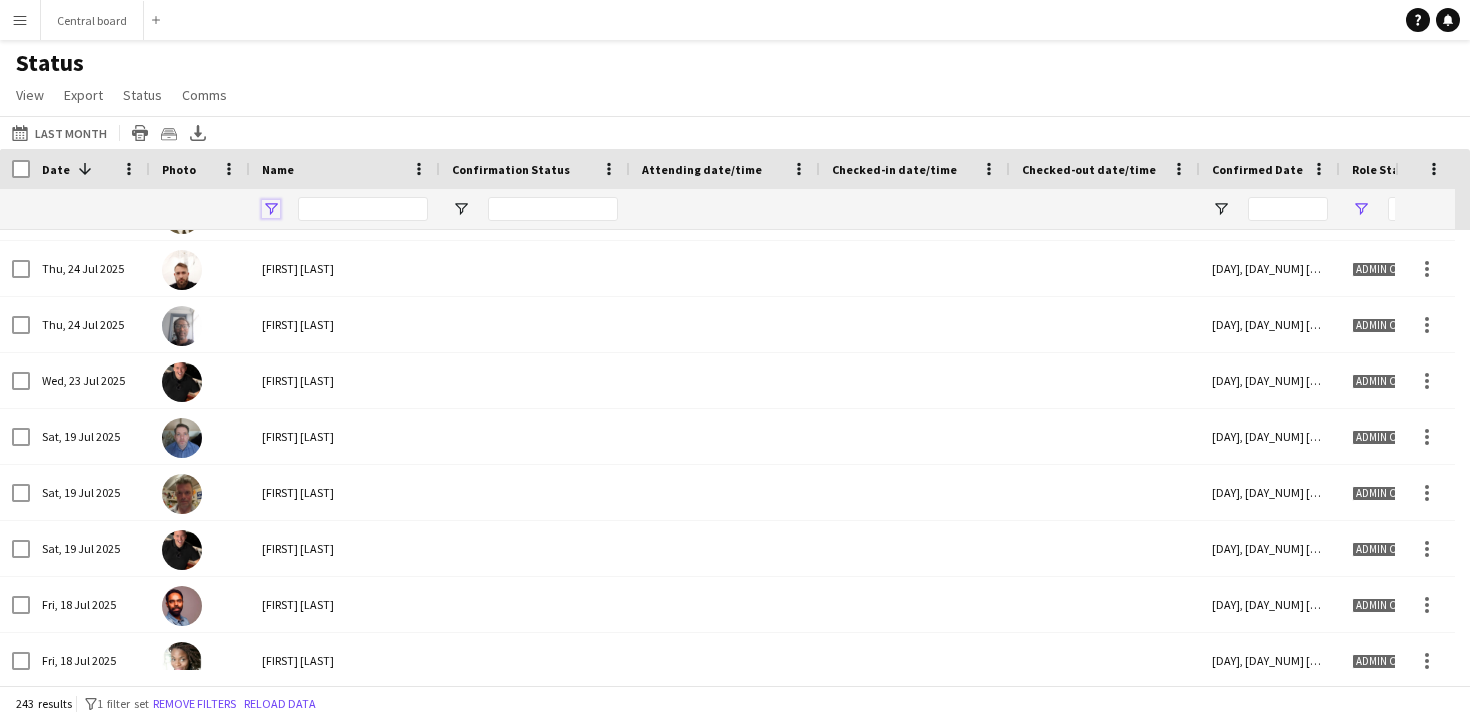 click at bounding box center (271, 209) 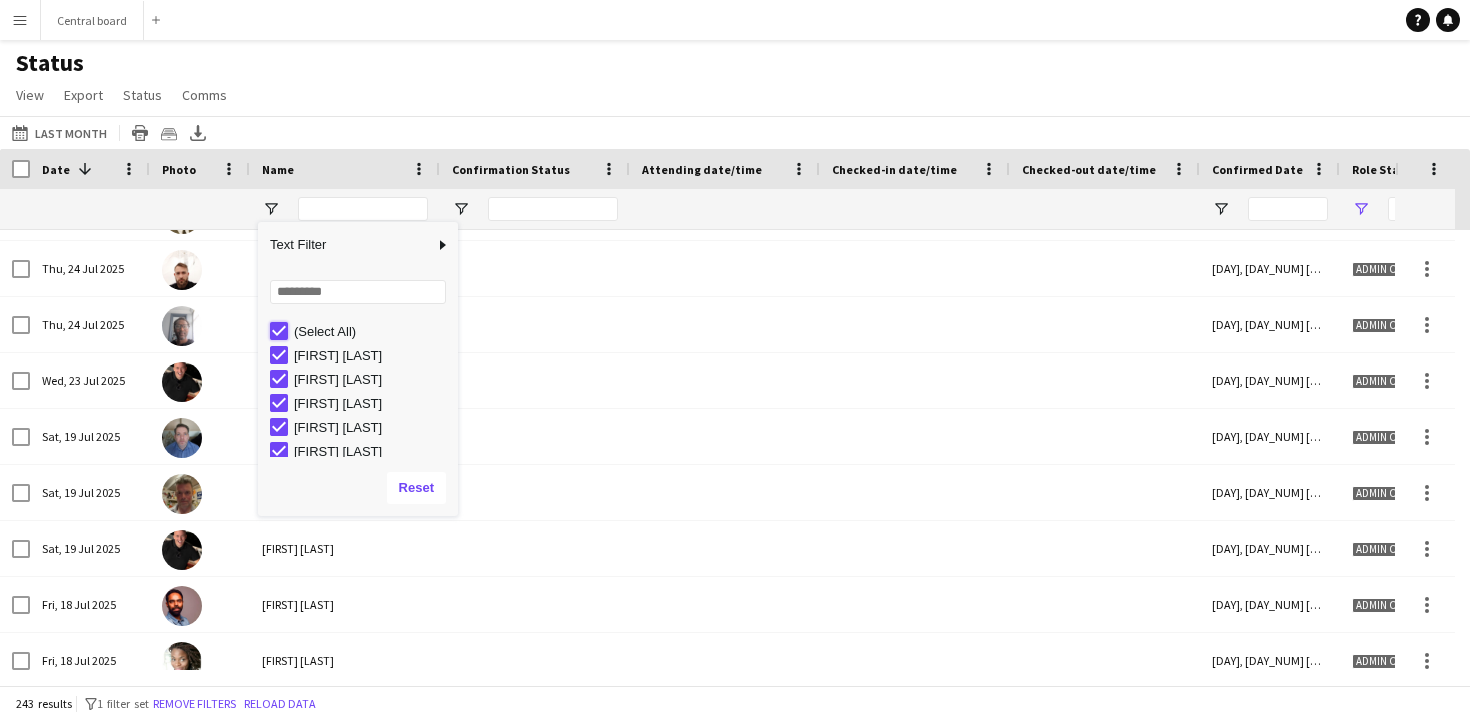 type on "***" 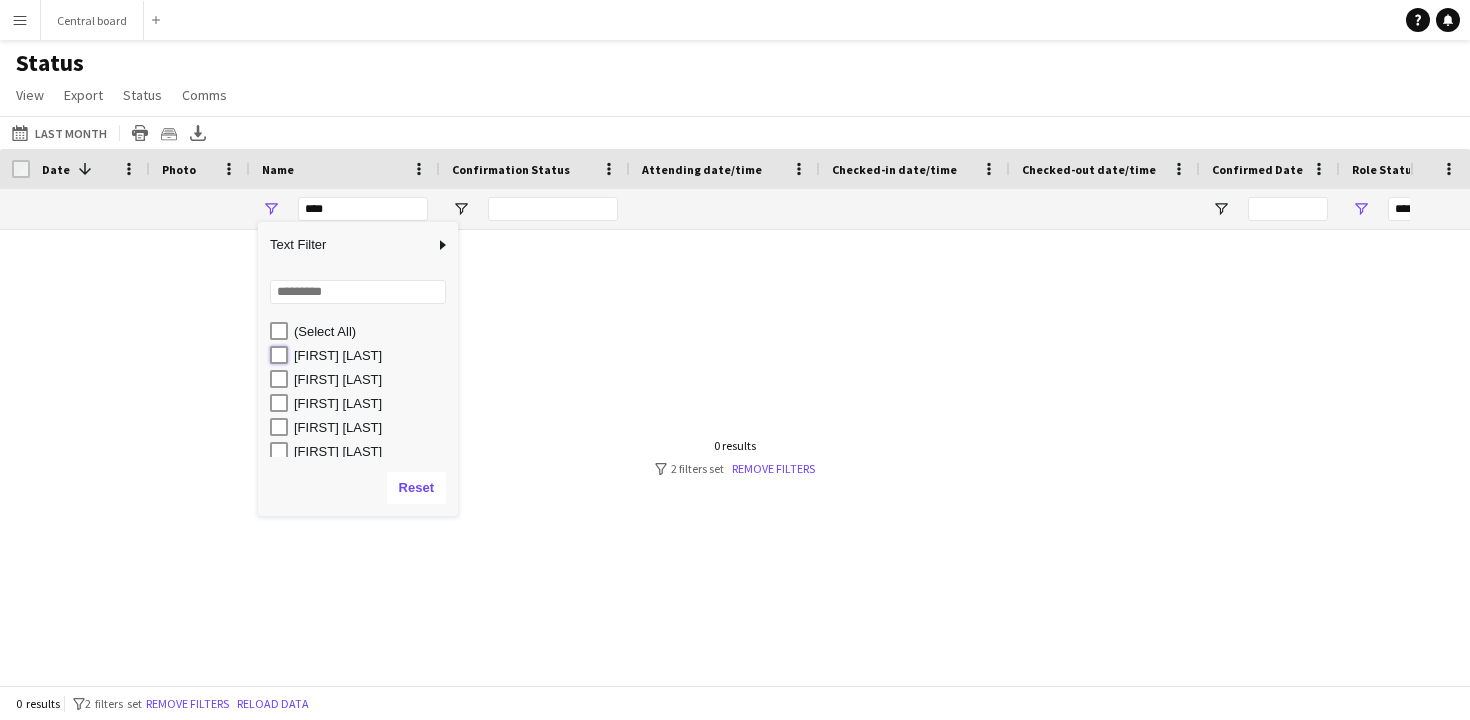 type on "**********" 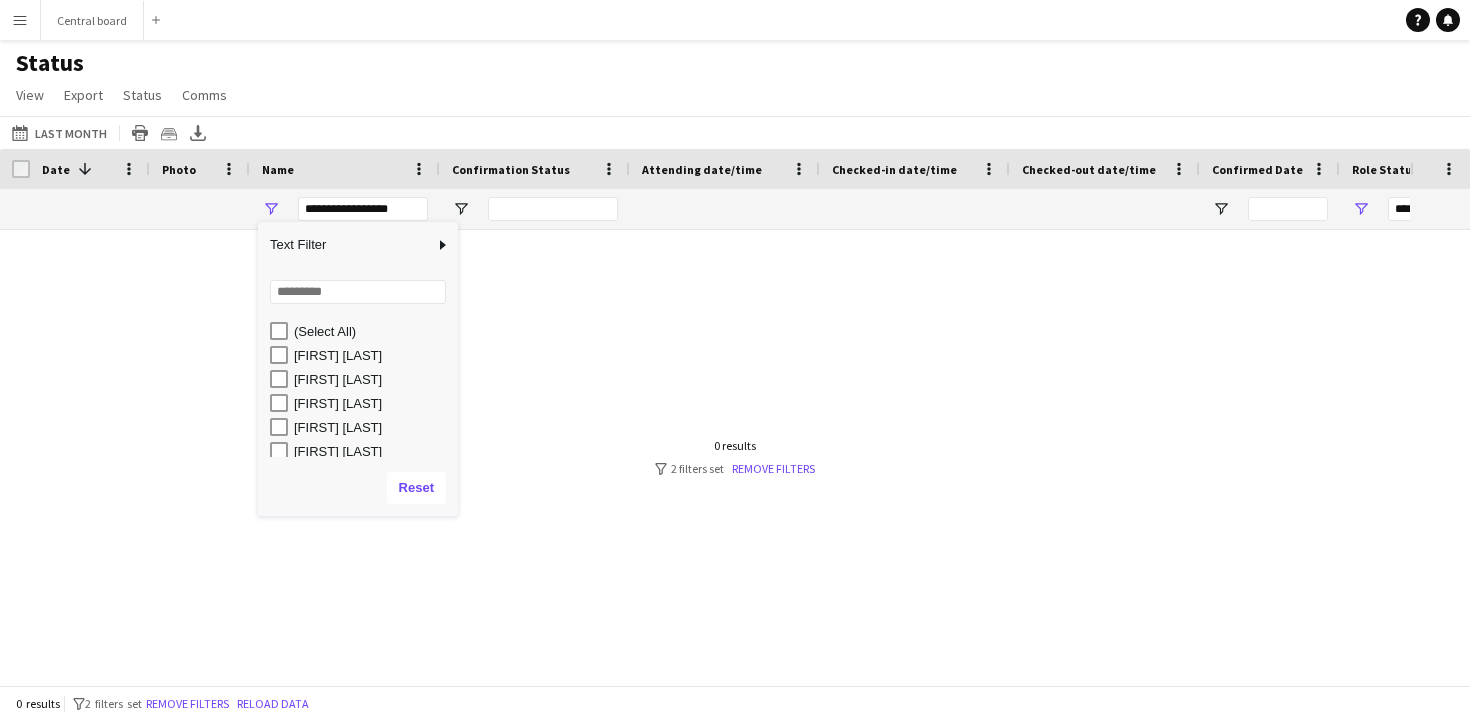 type on "**********" 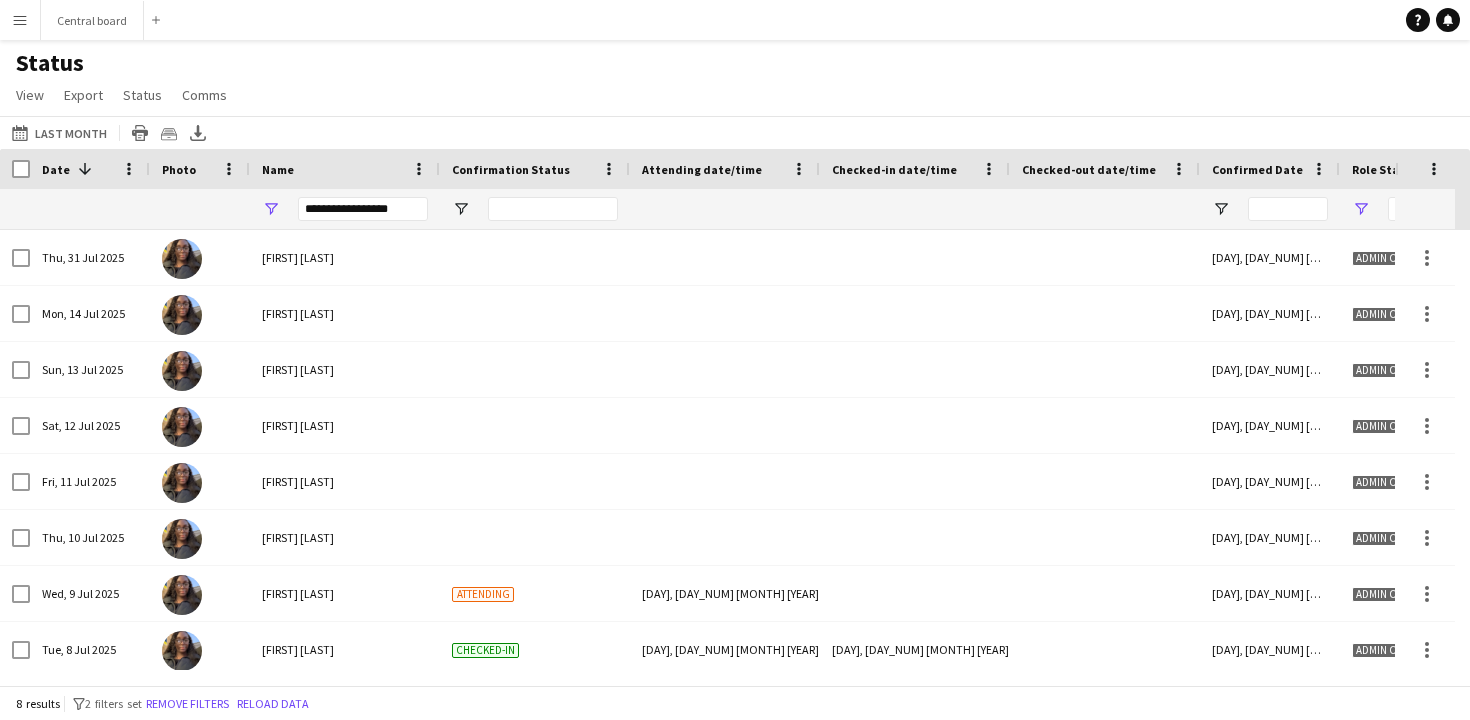 click on "Status   View   Views  Default view New view Update view Delete view Edit name Customise view Customise filters Reset Filters Reset View Reset All  Export  Export as XLSX Export as CSV Export as PDF Crew files as ZIP  Status  Confirm attendance Check-in Check-out Clear confirm attendance Clear check-in Clear check-out  Comms  Send notification Chat" 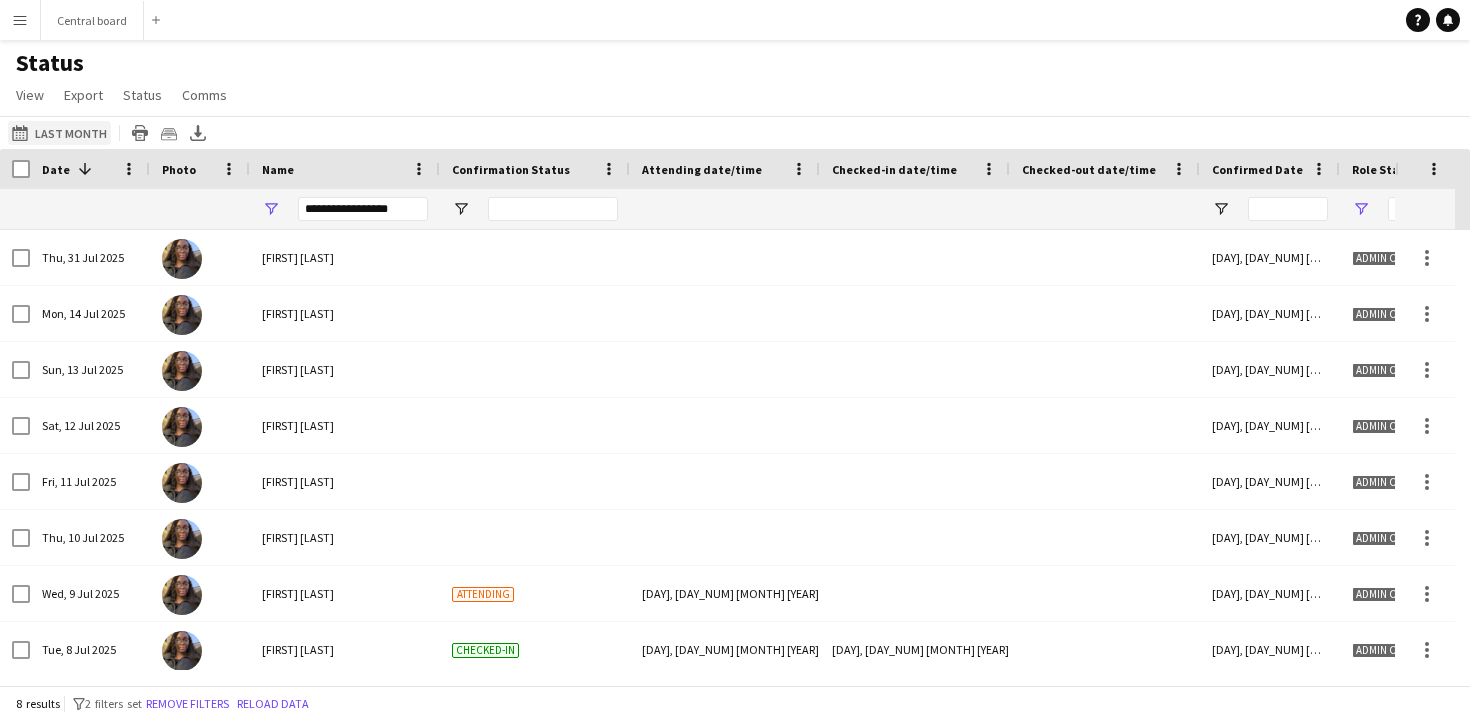 click on "[DATE] to [DATE]
Last Month" 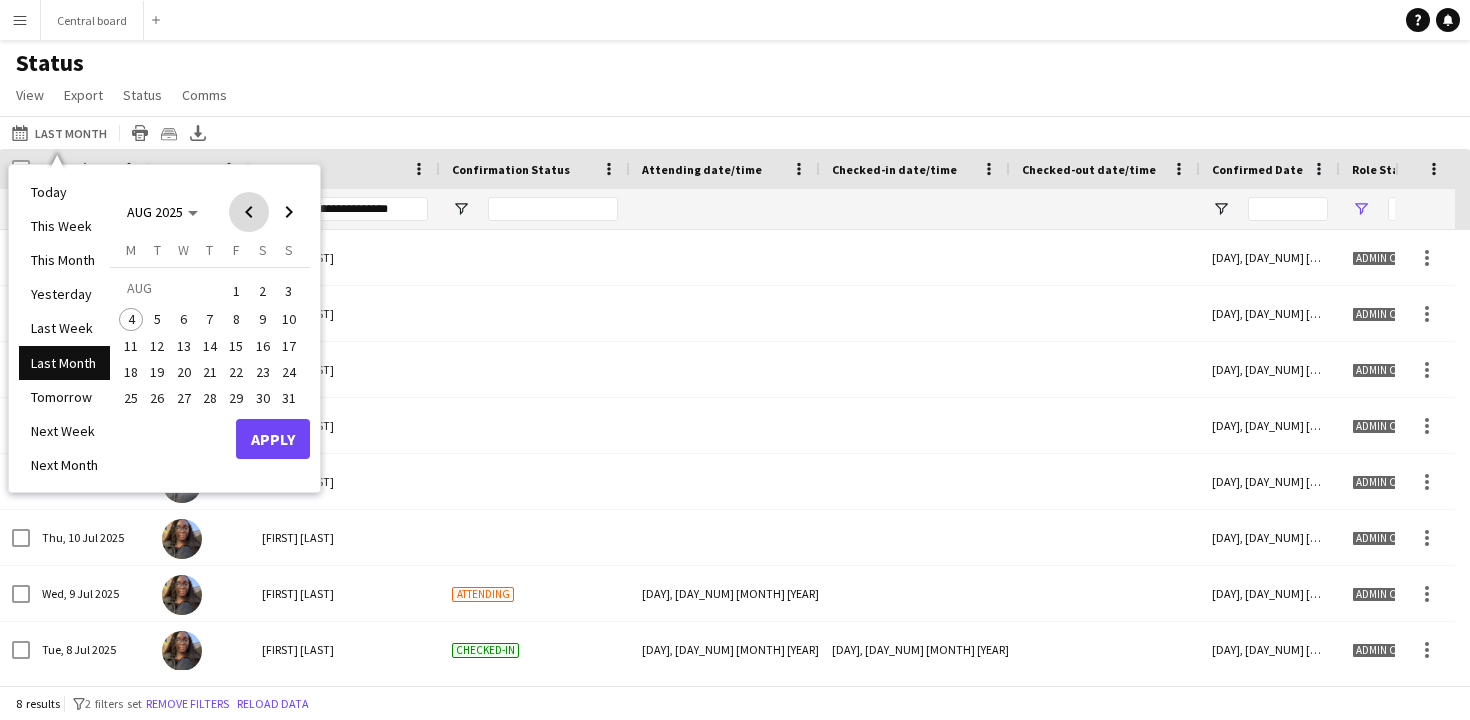 click at bounding box center [249, 212] 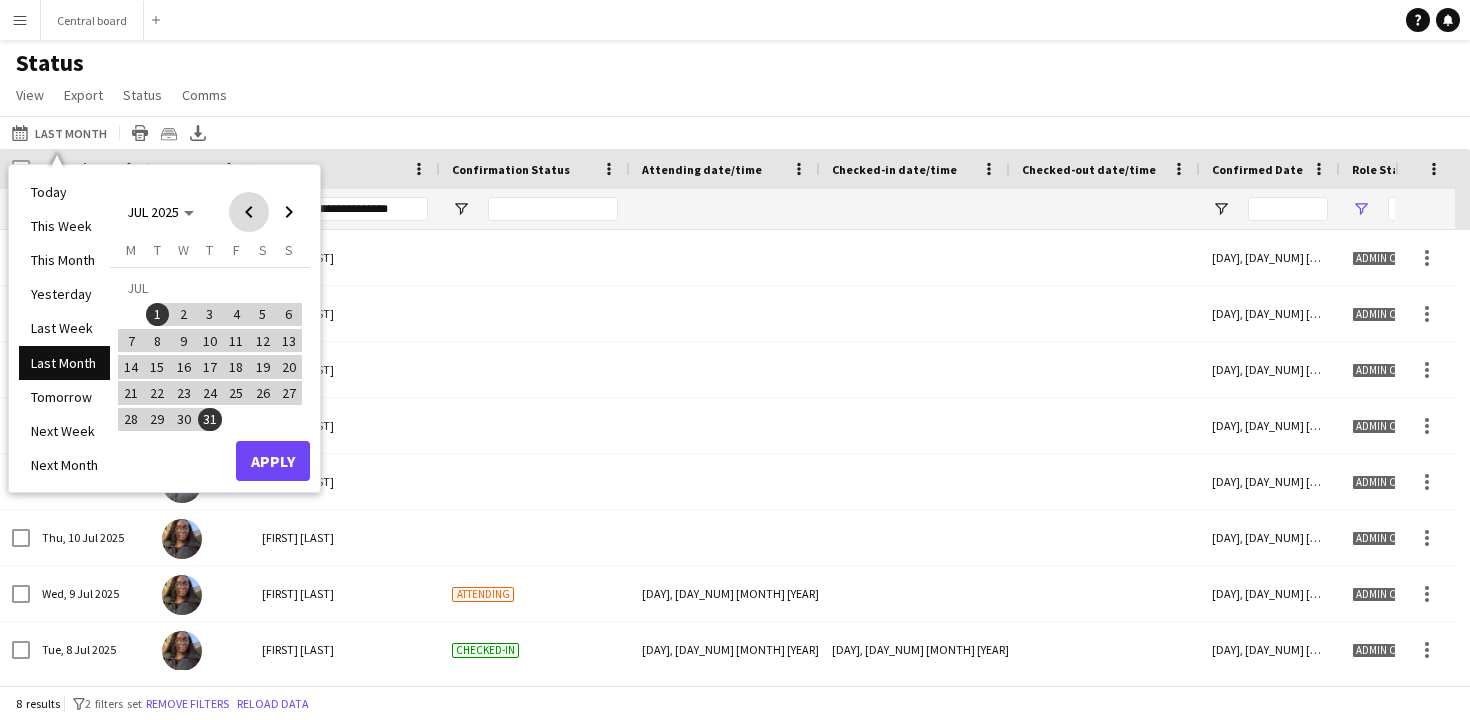 click at bounding box center [249, 212] 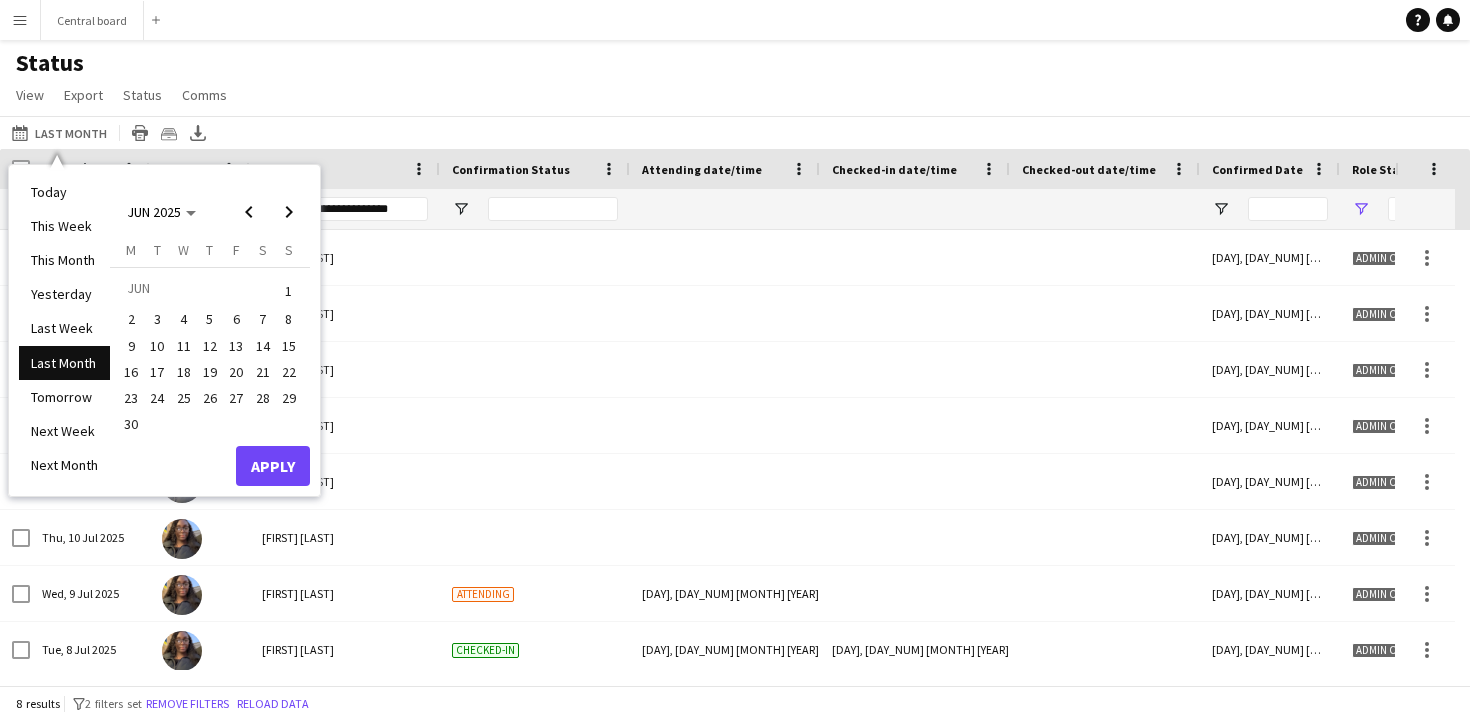 click on "1" at bounding box center [289, 291] 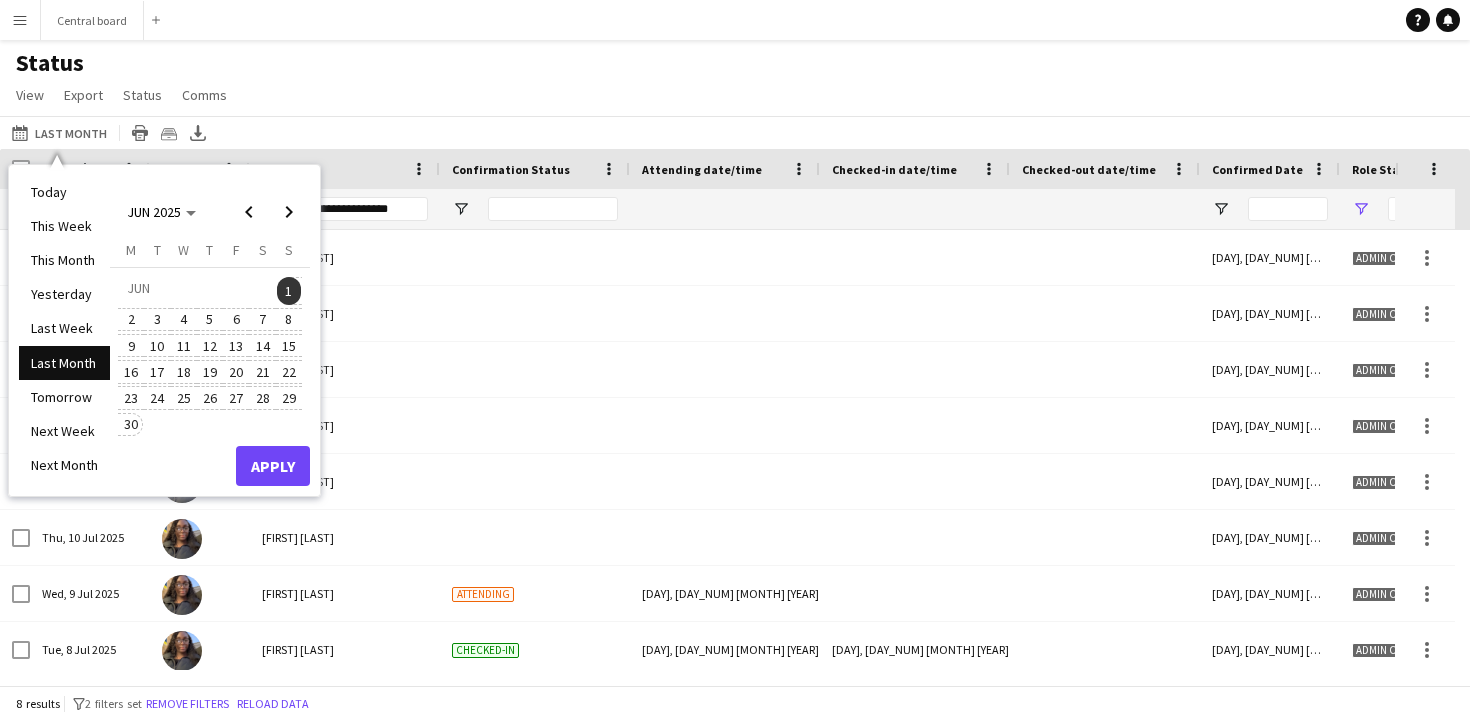 click on "30" at bounding box center [131, 425] 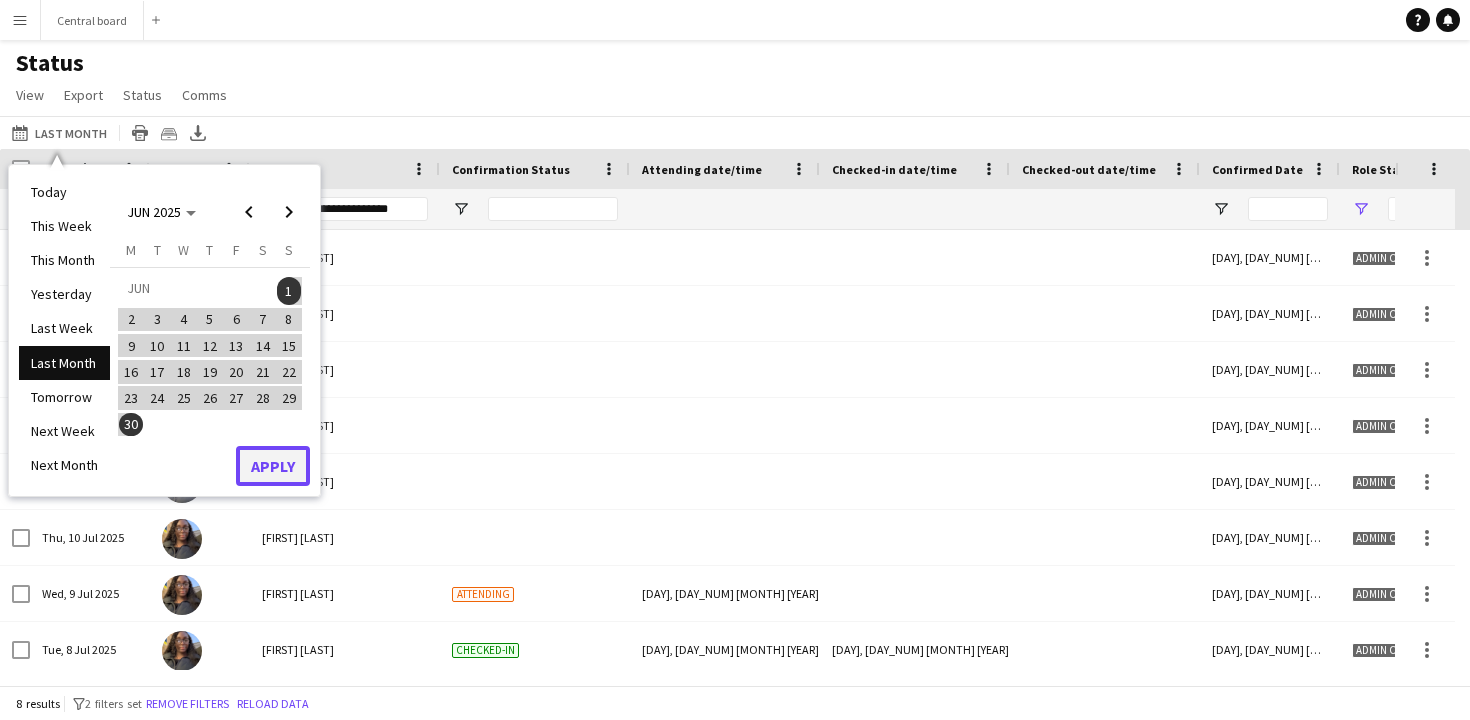 click on "Apply" at bounding box center [273, 466] 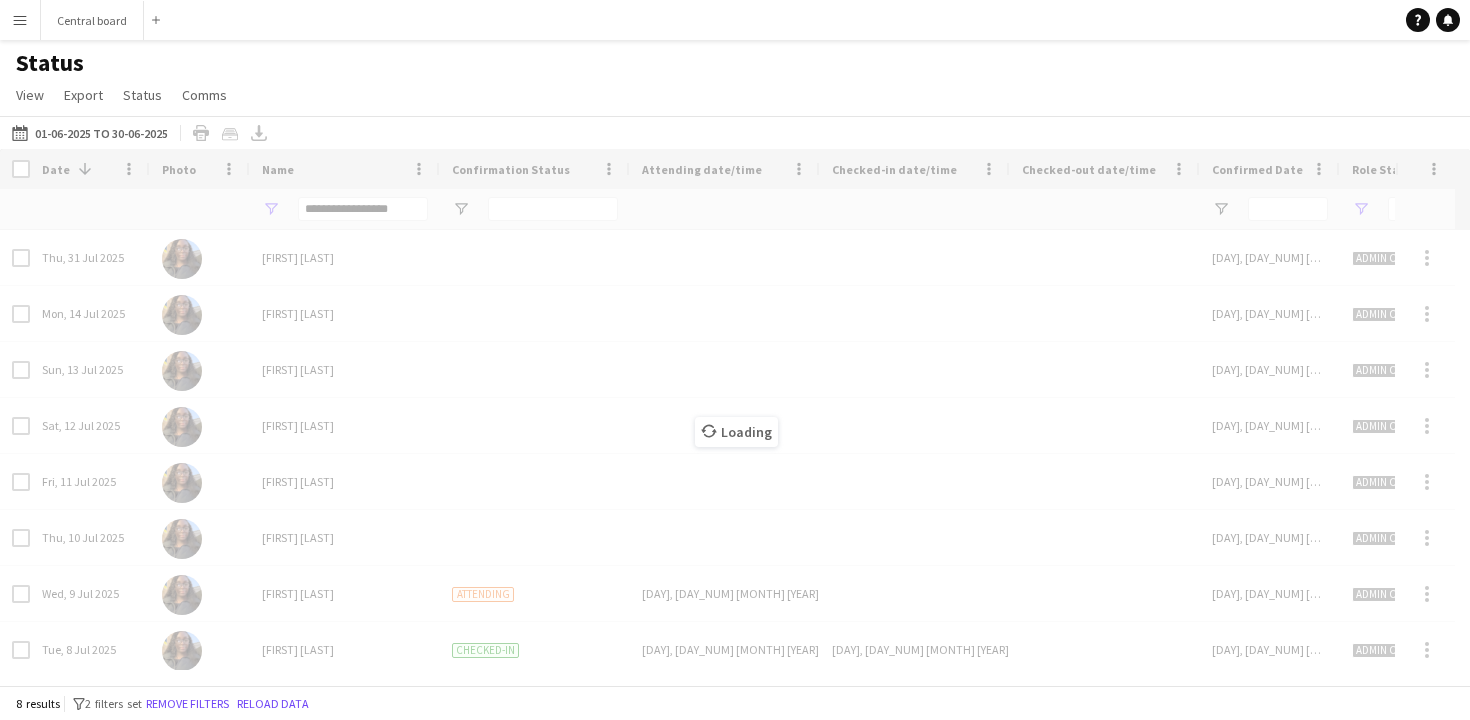 type on "***" 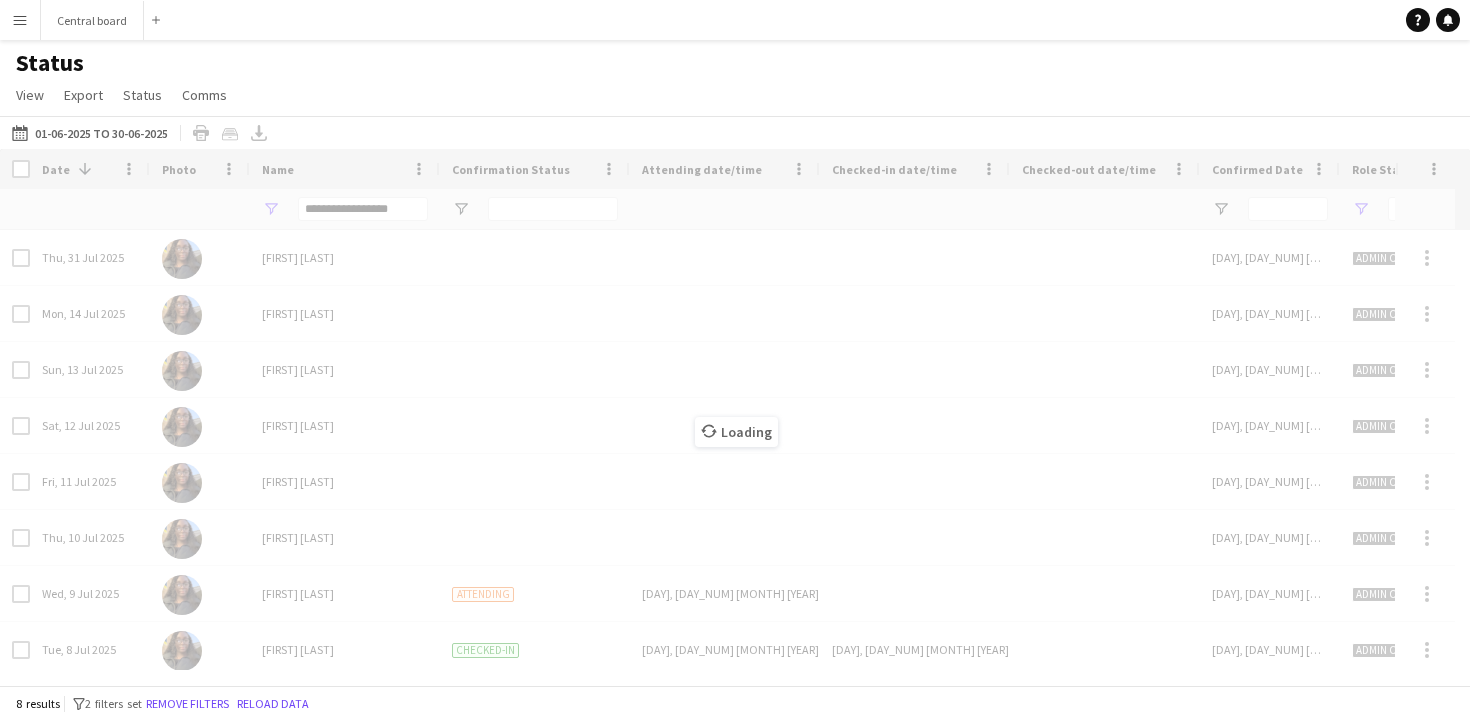 type on "***" 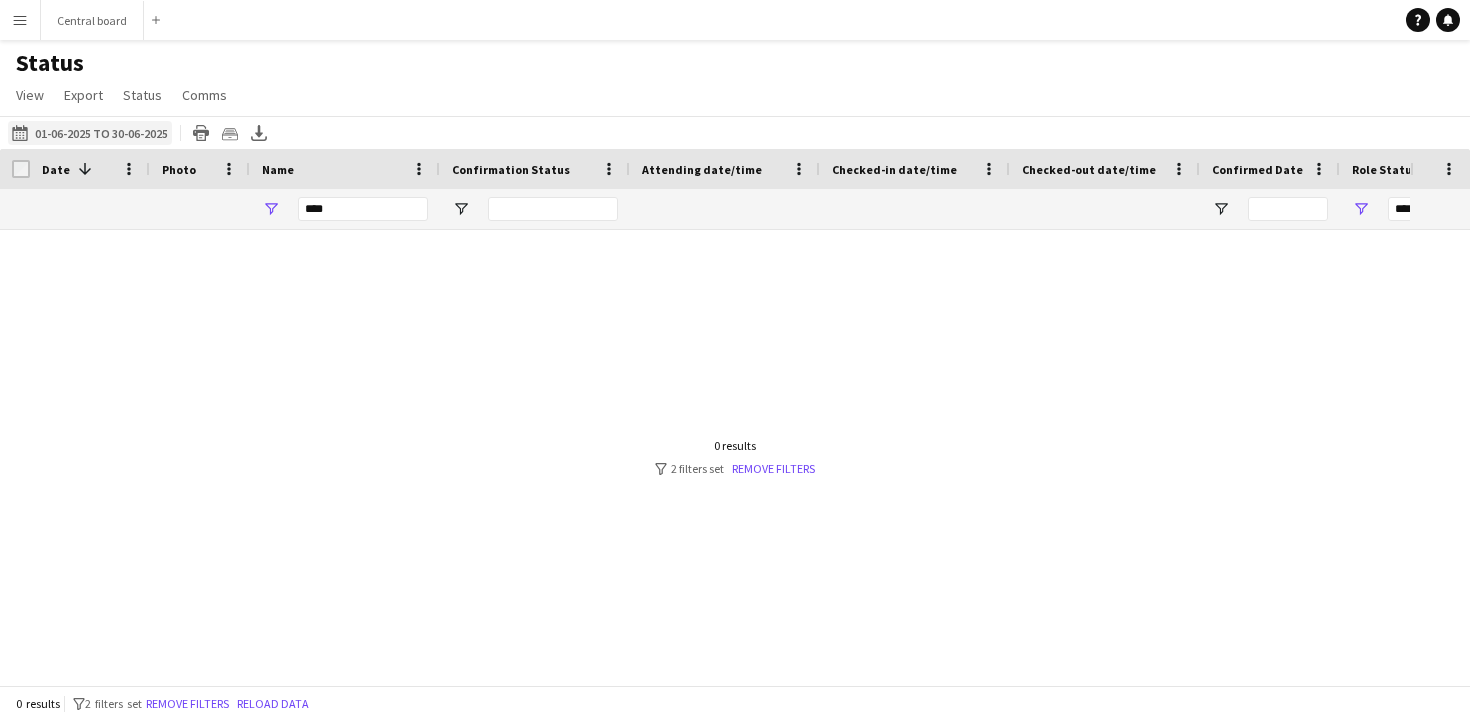 click on "[DATE] to [DATE]
[DATE] to [DATE]" 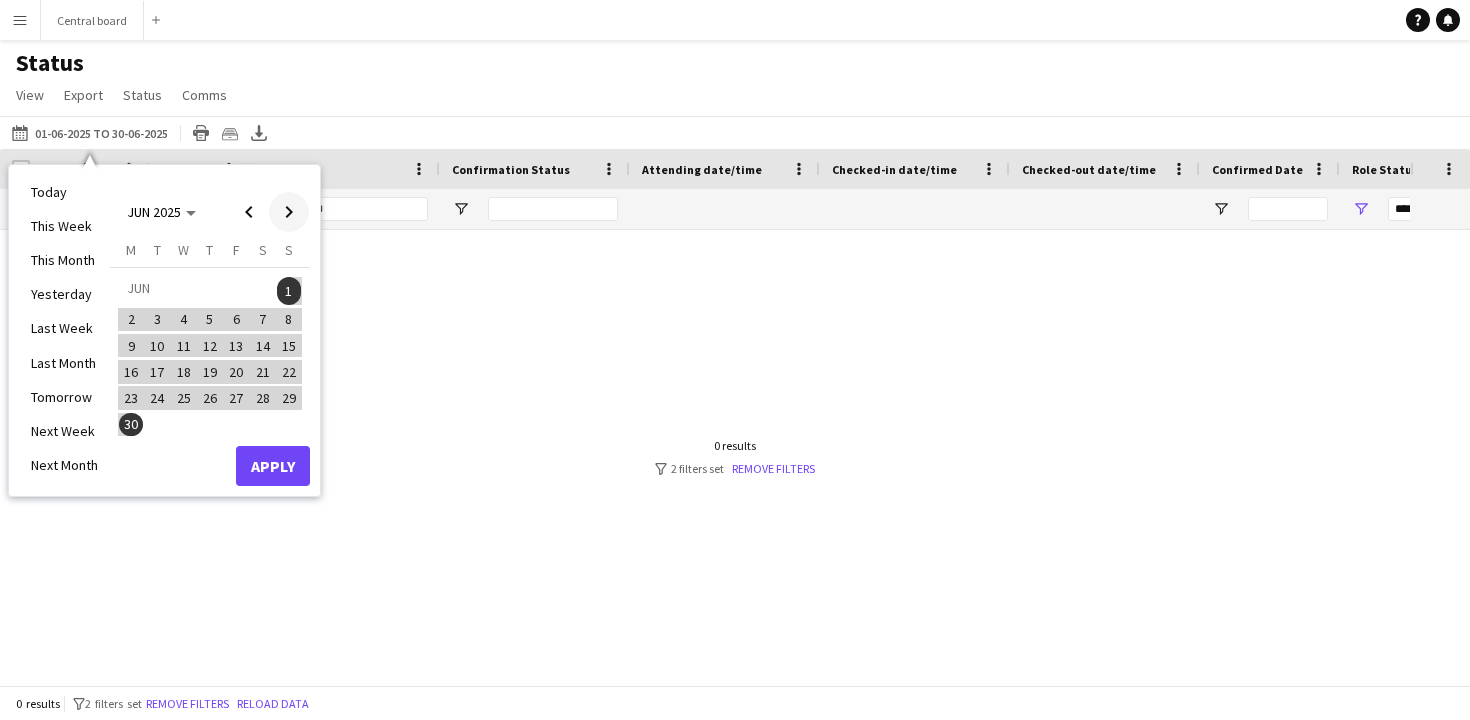 click at bounding box center (289, 212) 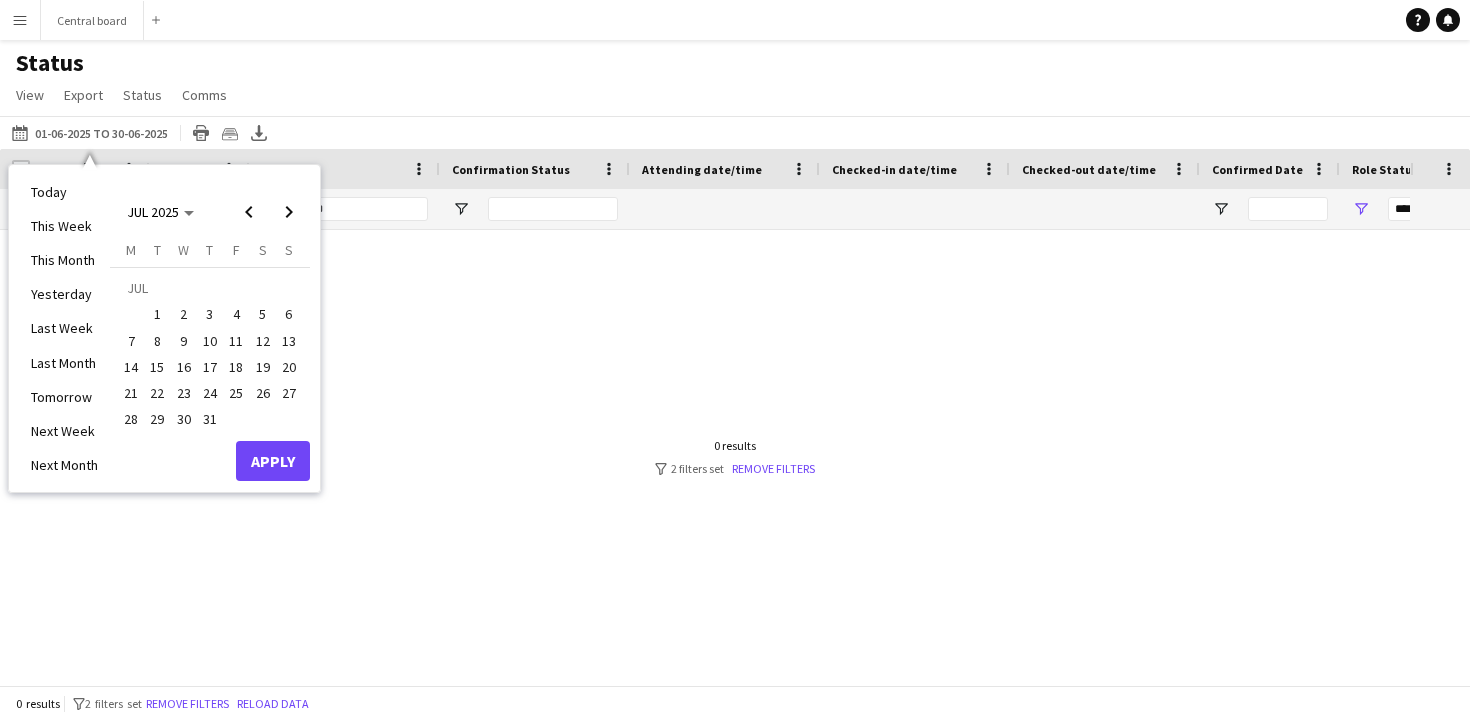 click on "1" at bounding box center [158, 315] 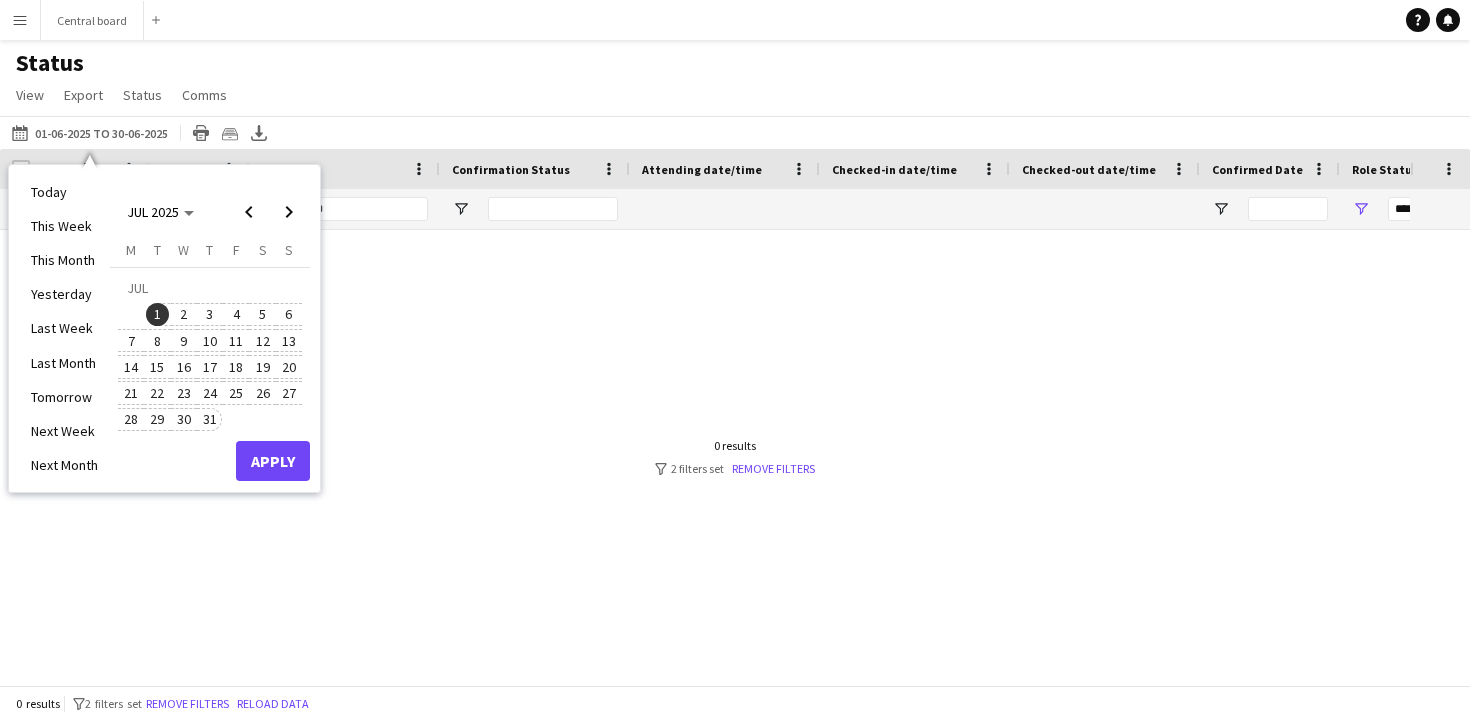 click on "31" at bounding box center [210, 420] 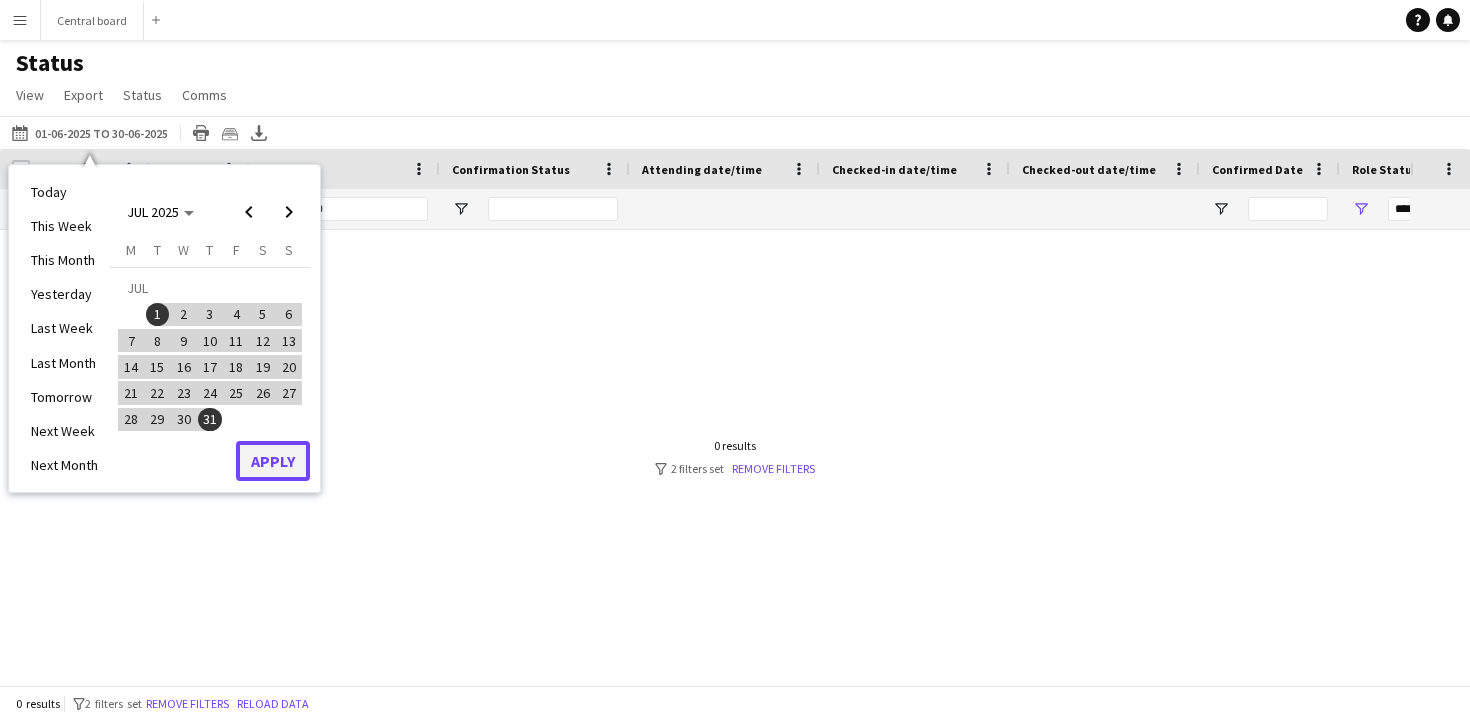 click on "Apply" at bounding box center [273, 461] 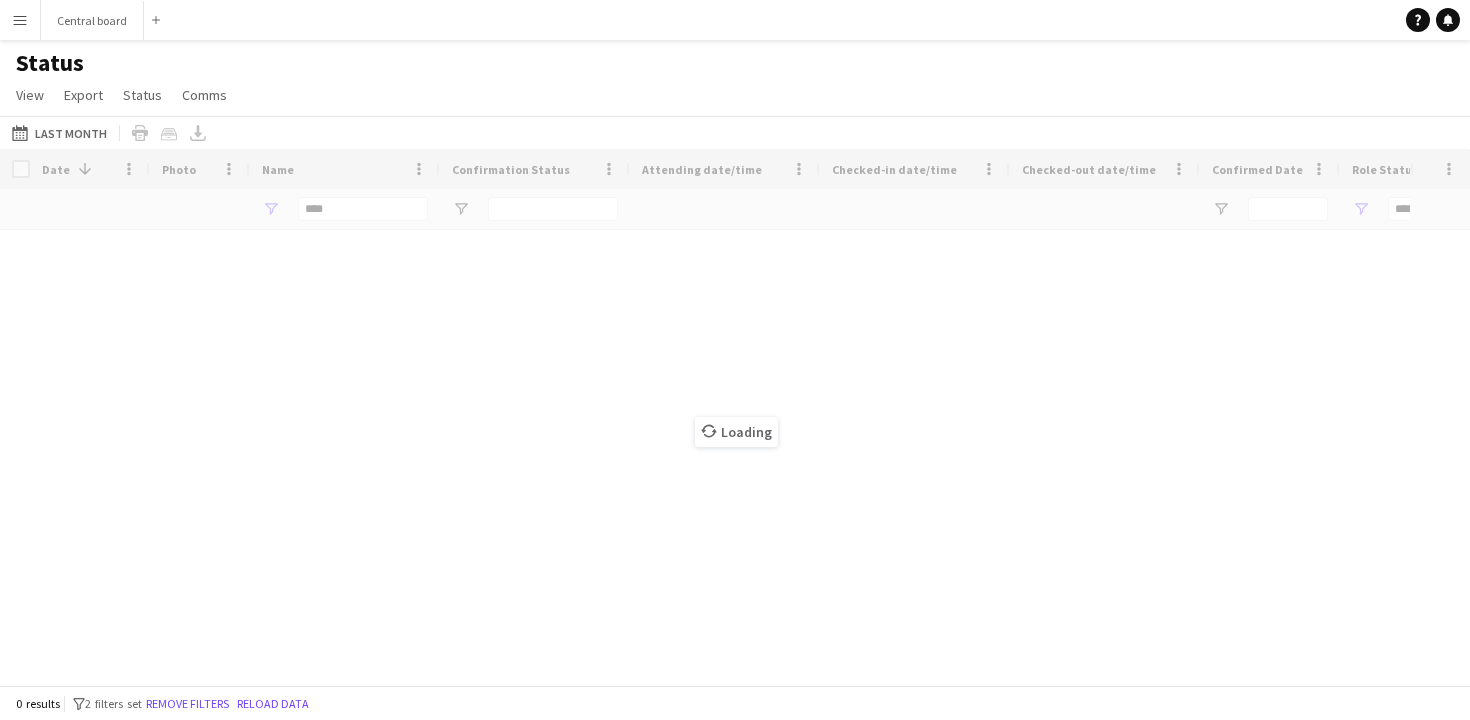 type on "**********" 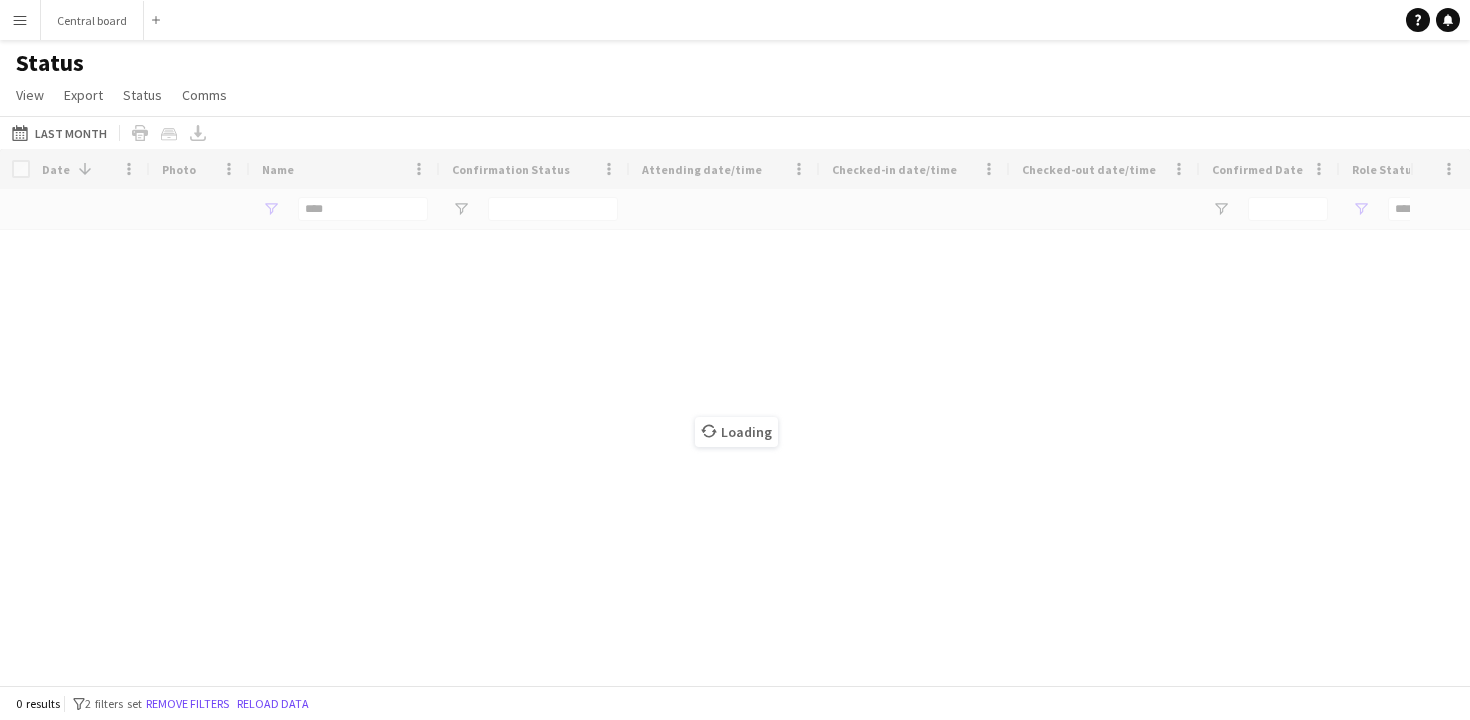 type on "**********" 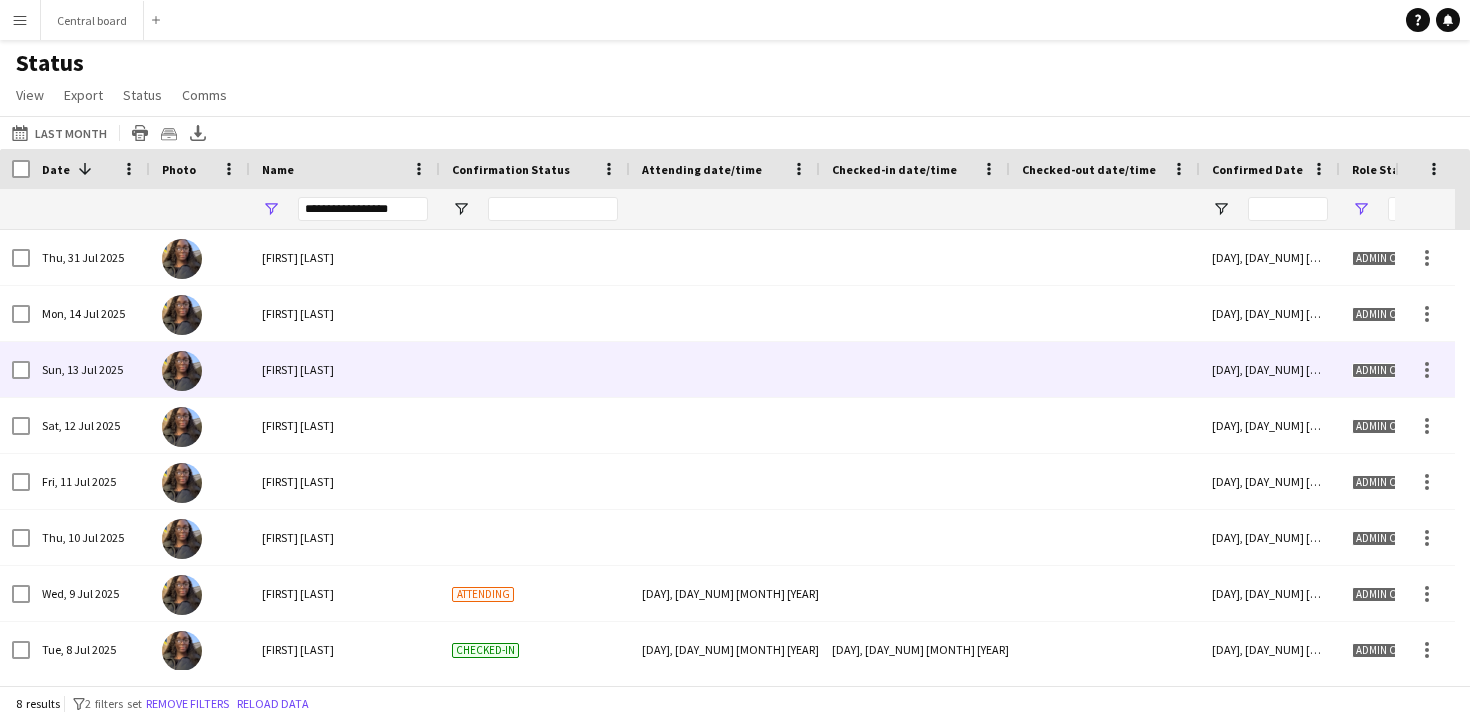 scroll, scrollTop: 3, scrollLeft: 0, axis: vertical 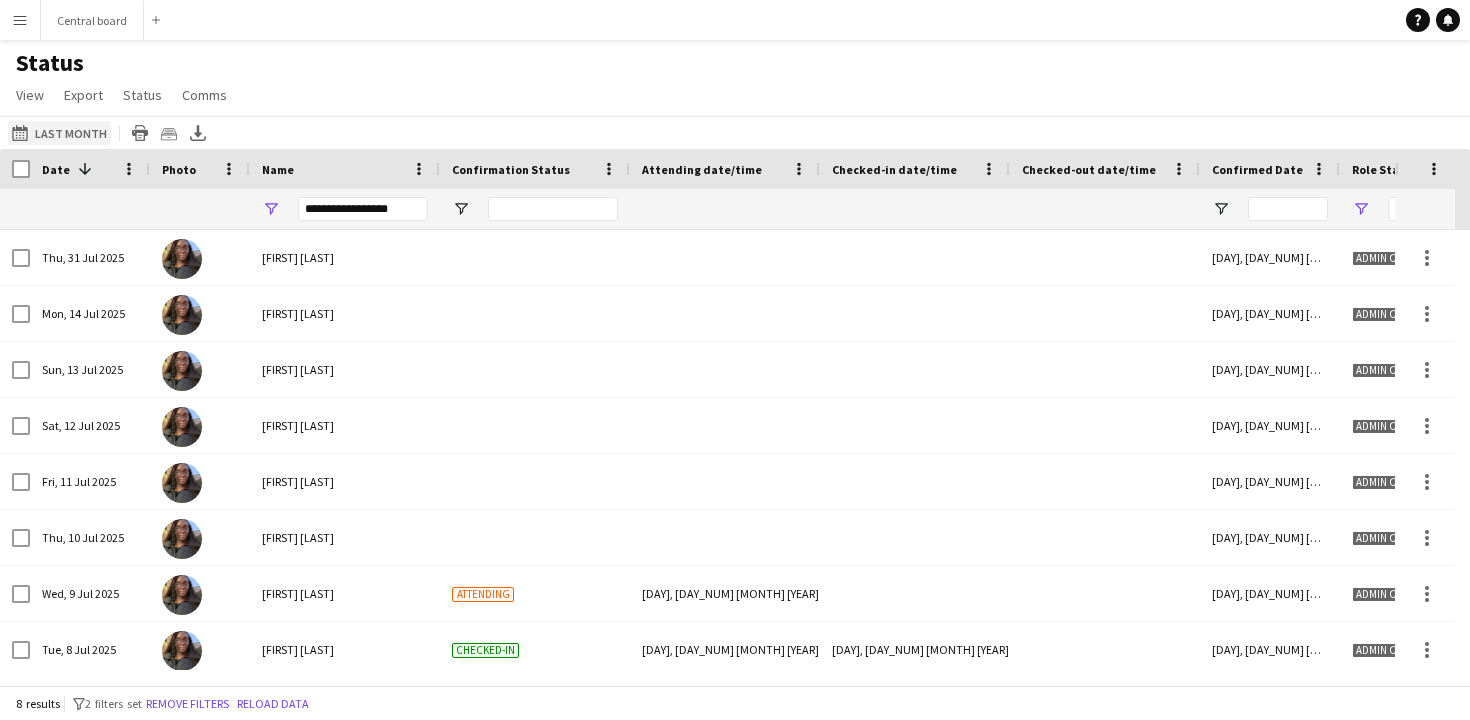 click on "[DATE] to [DATE]
Last Month" 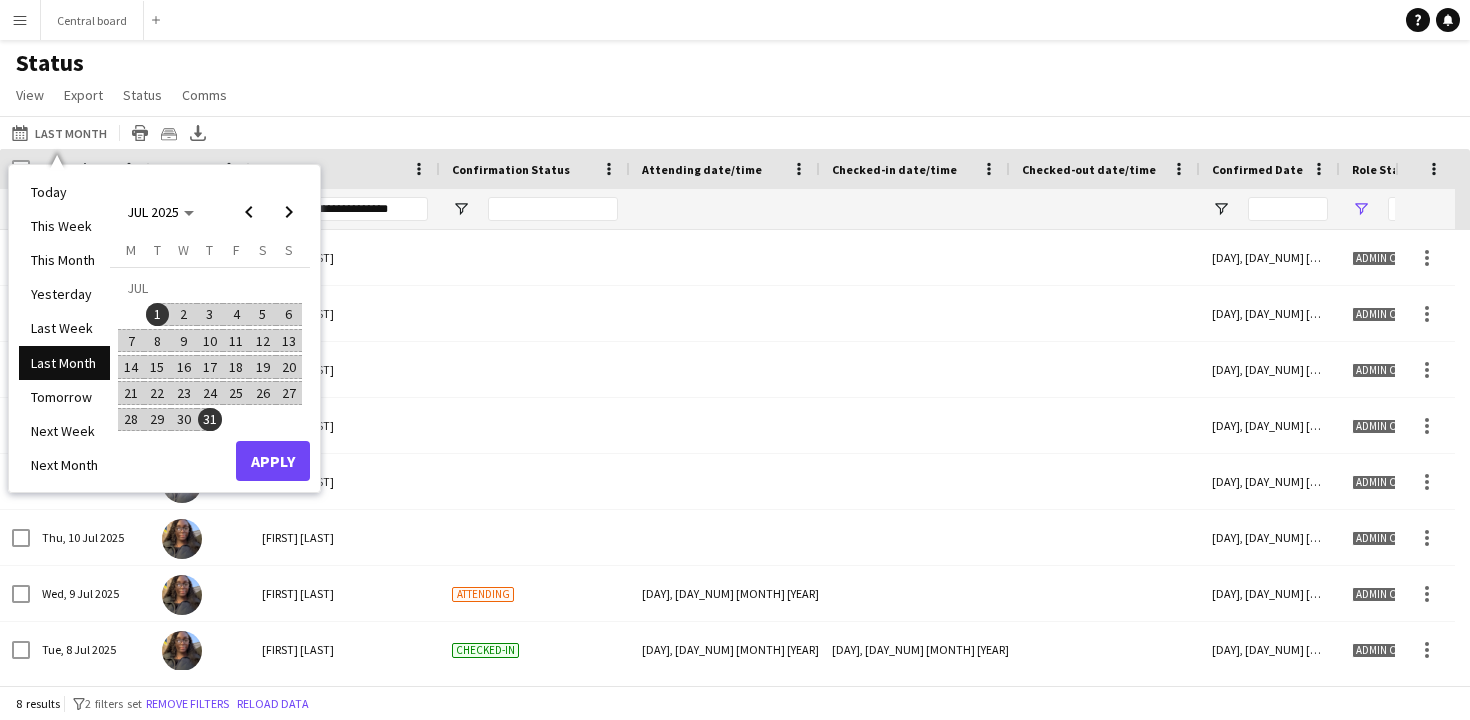 click on "7" at bounding box center (131, 341) 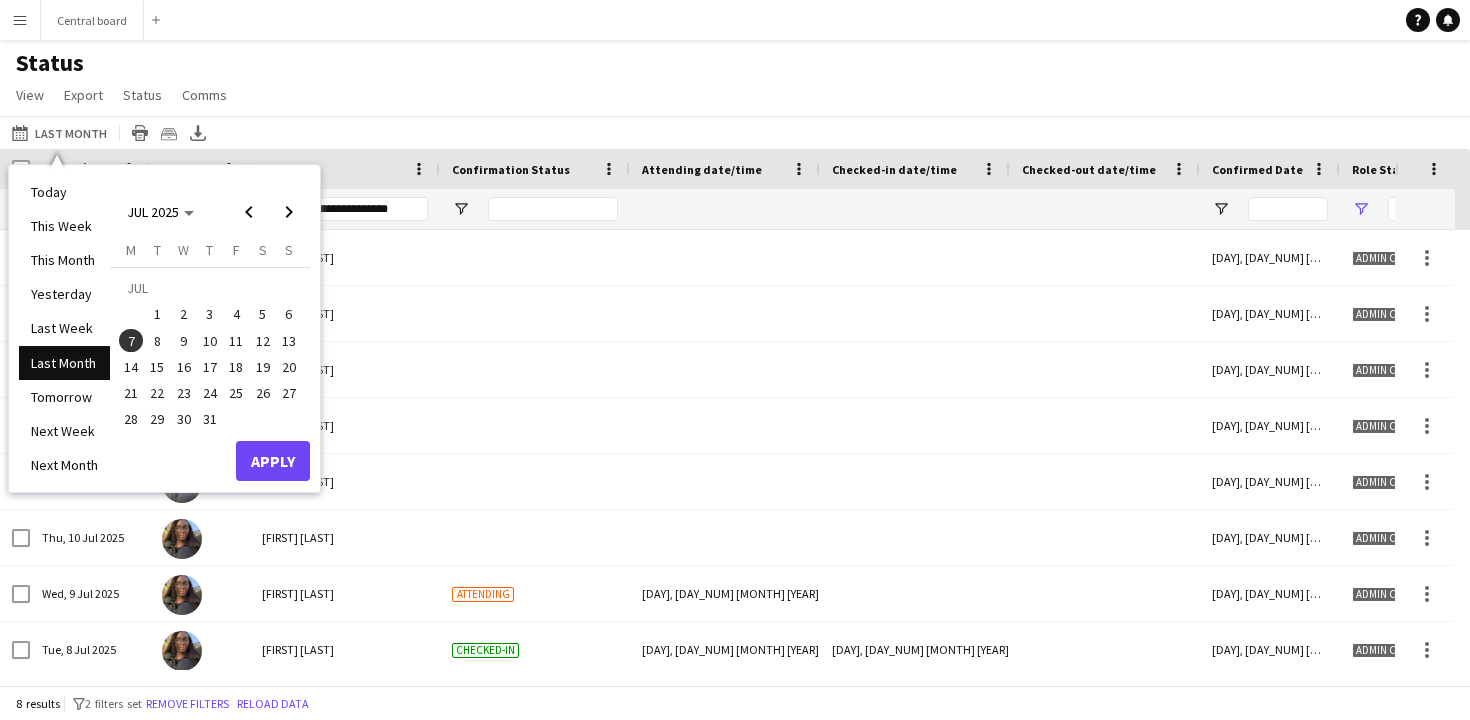 click on "1" at bounding box center [158, 315] 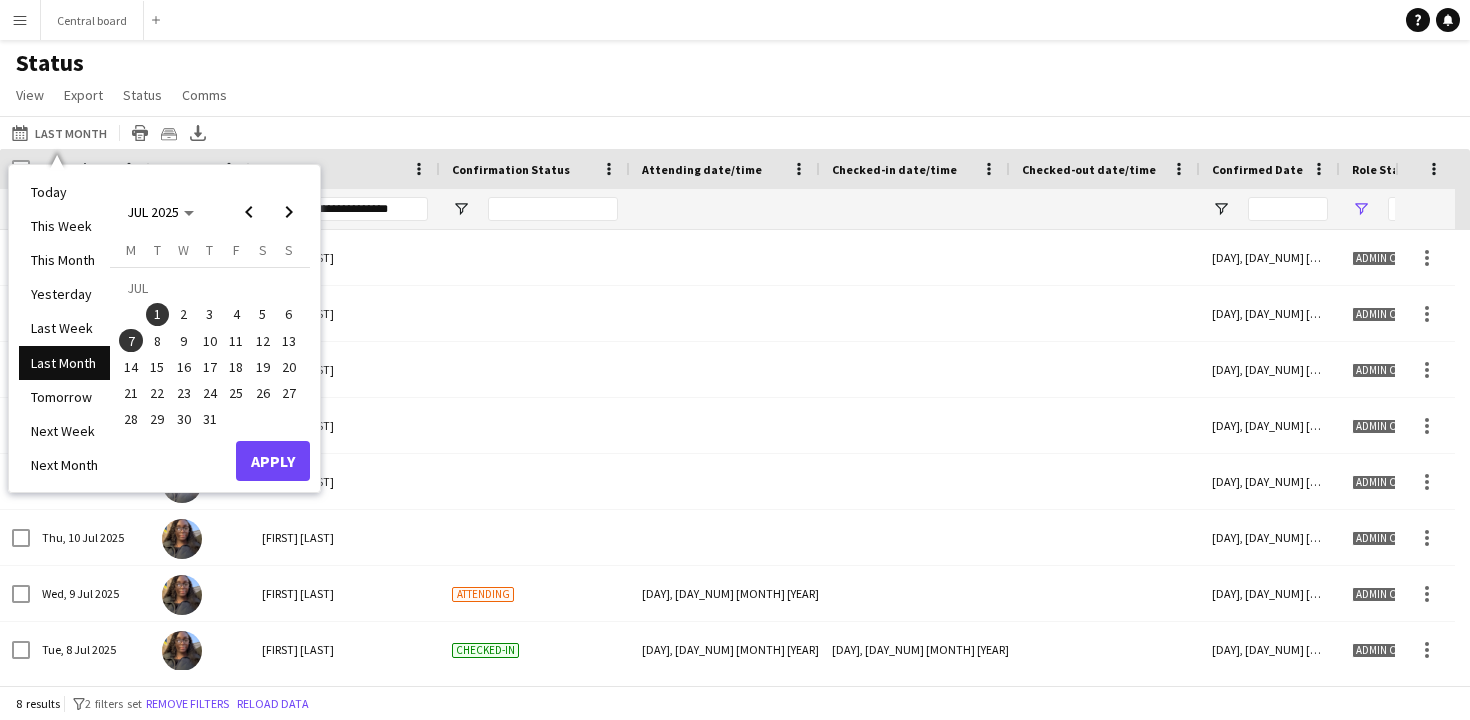 click on "1" at bounding box center (158, 315) 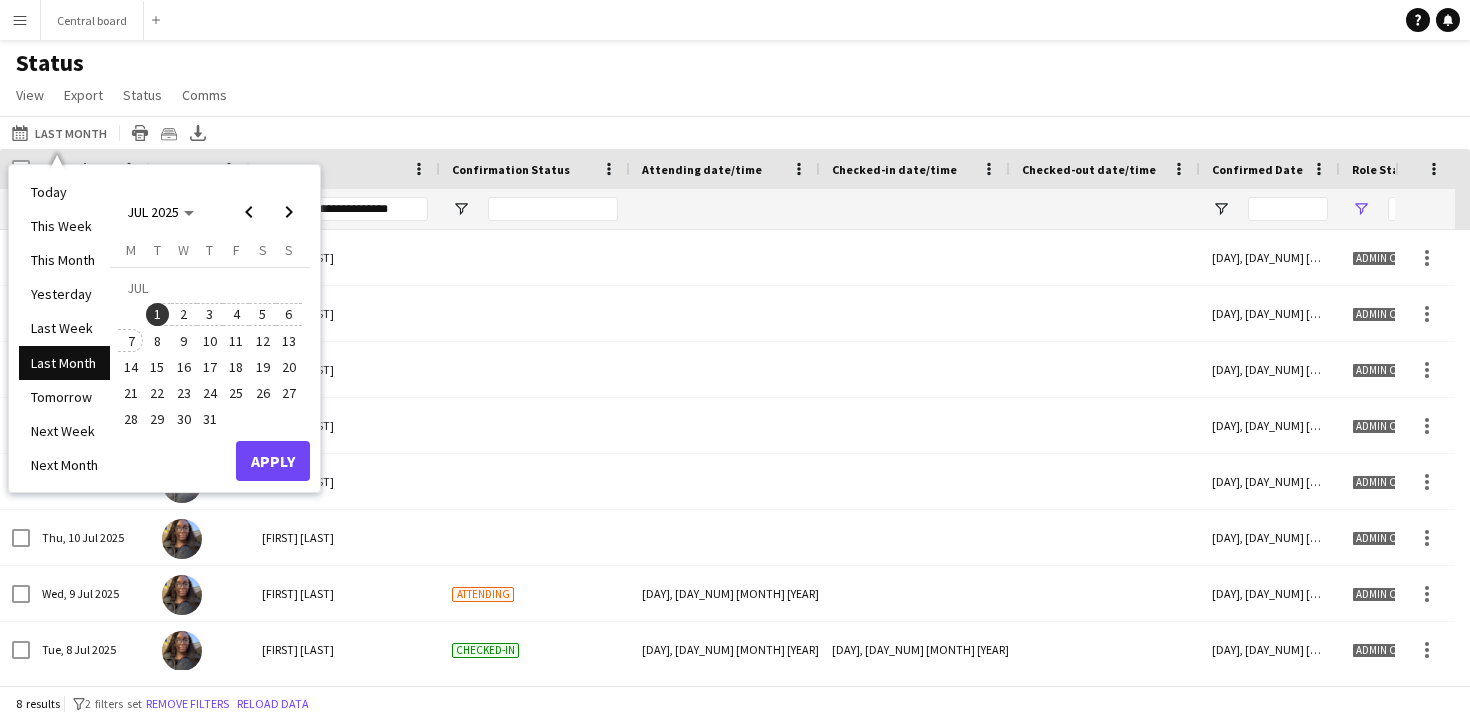 click on "7" at bounding box center (131, 341) 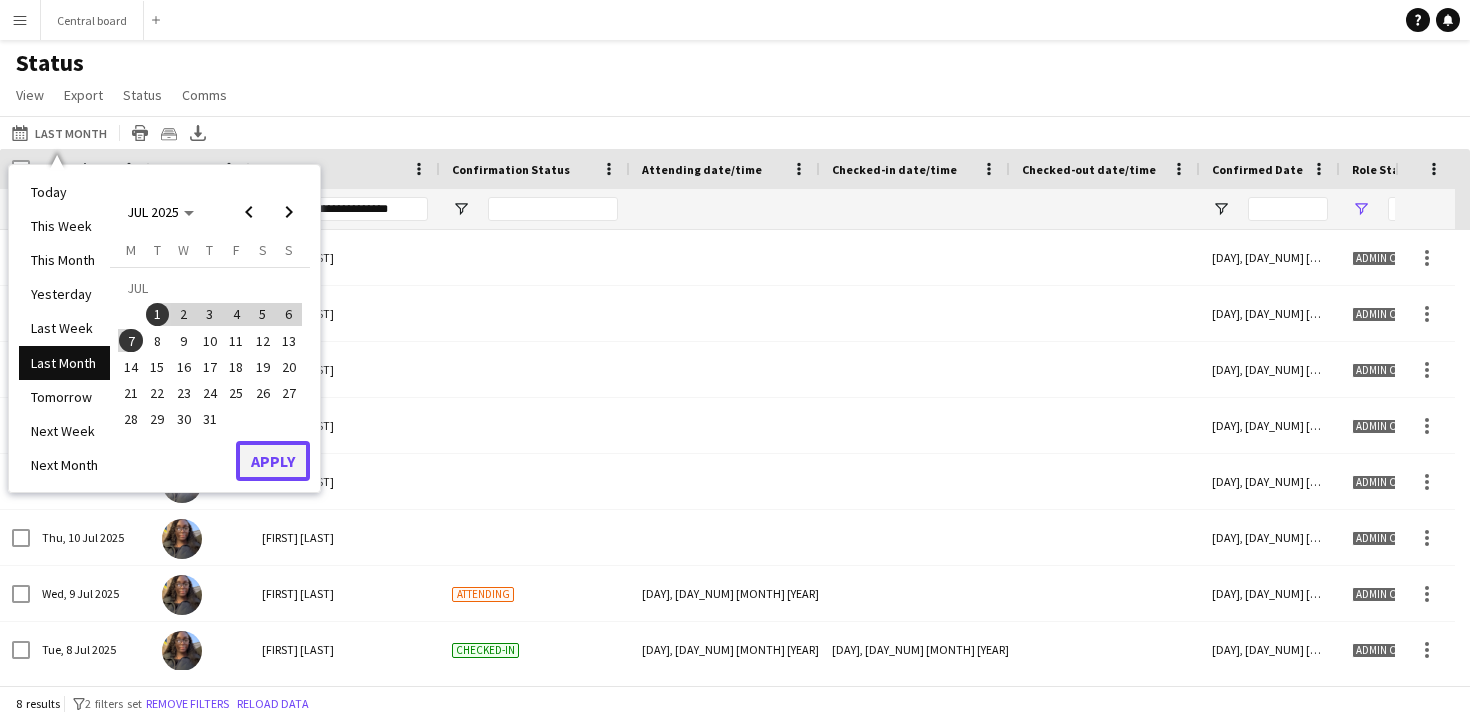 click on "Apply" at bounding box center (273, 461) 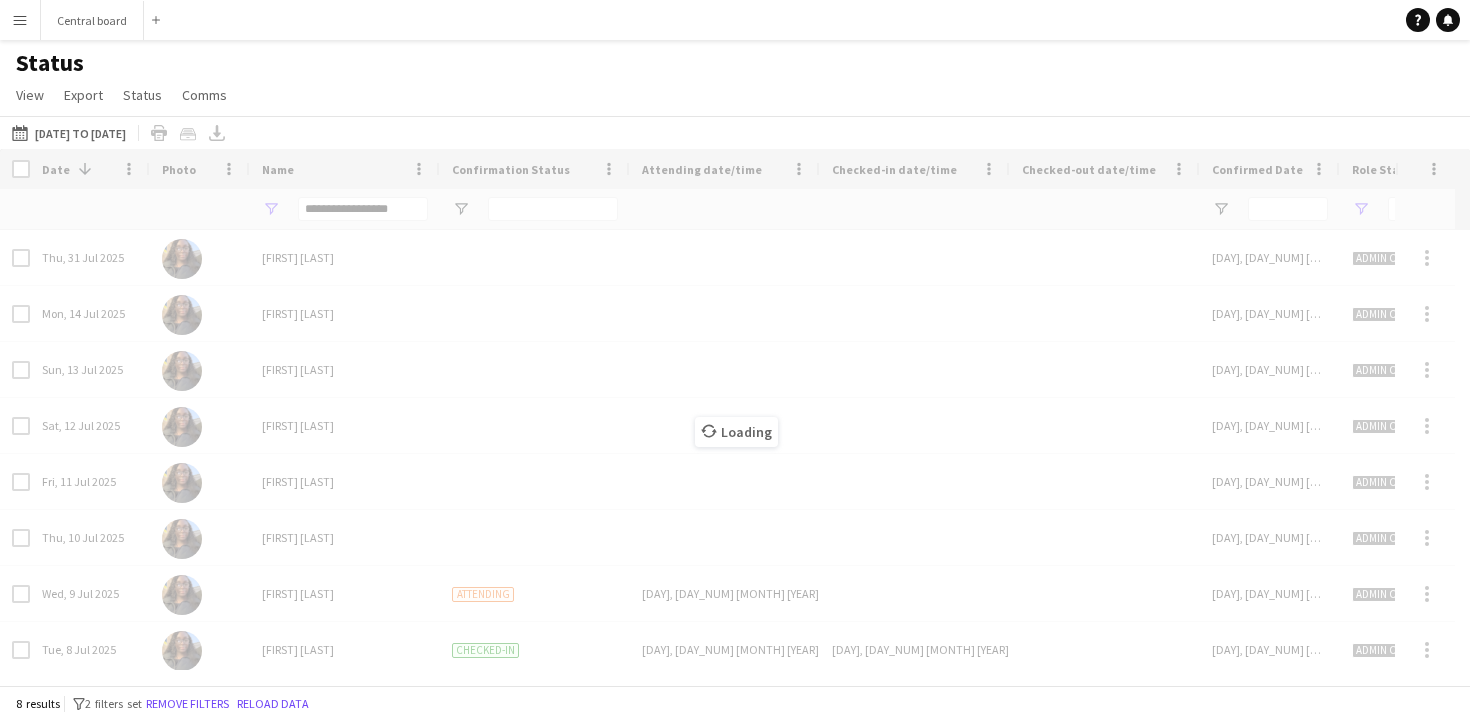 type on "***" 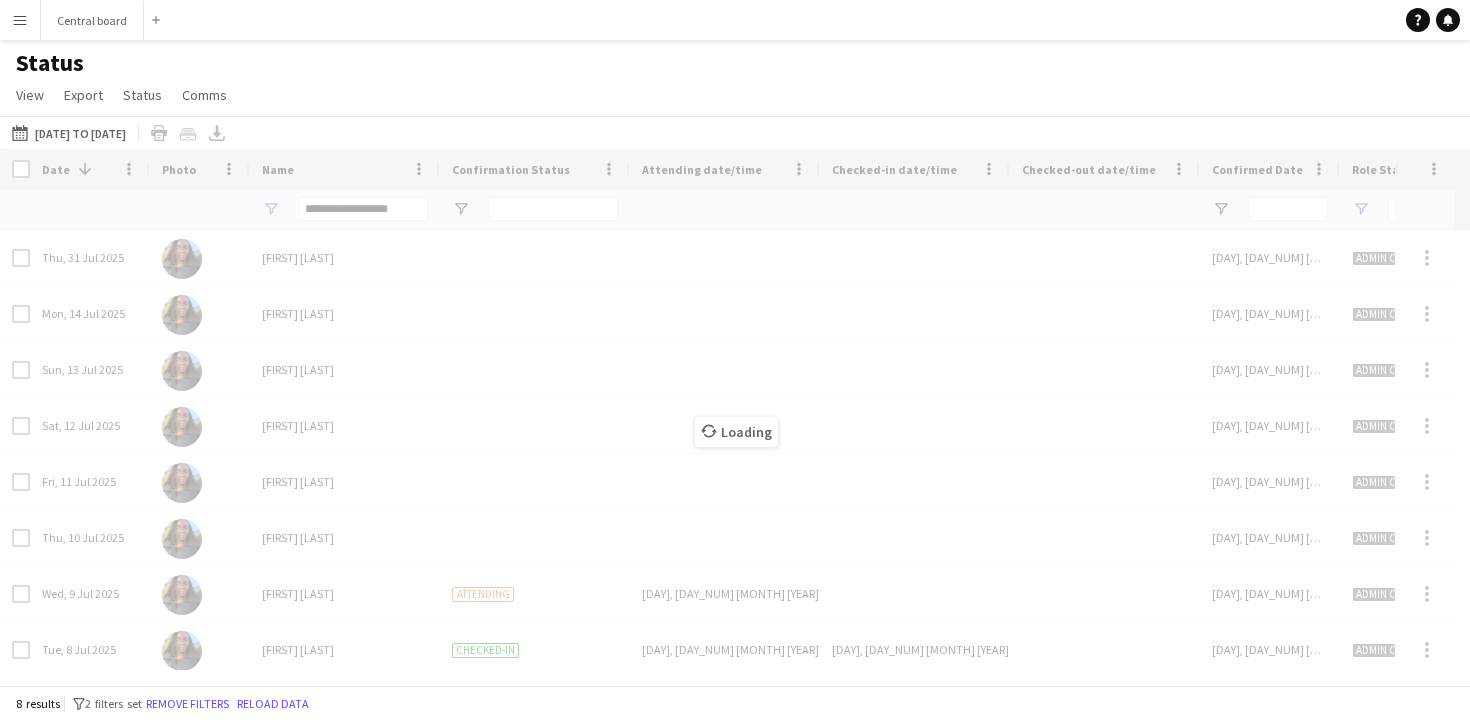 type on "***" 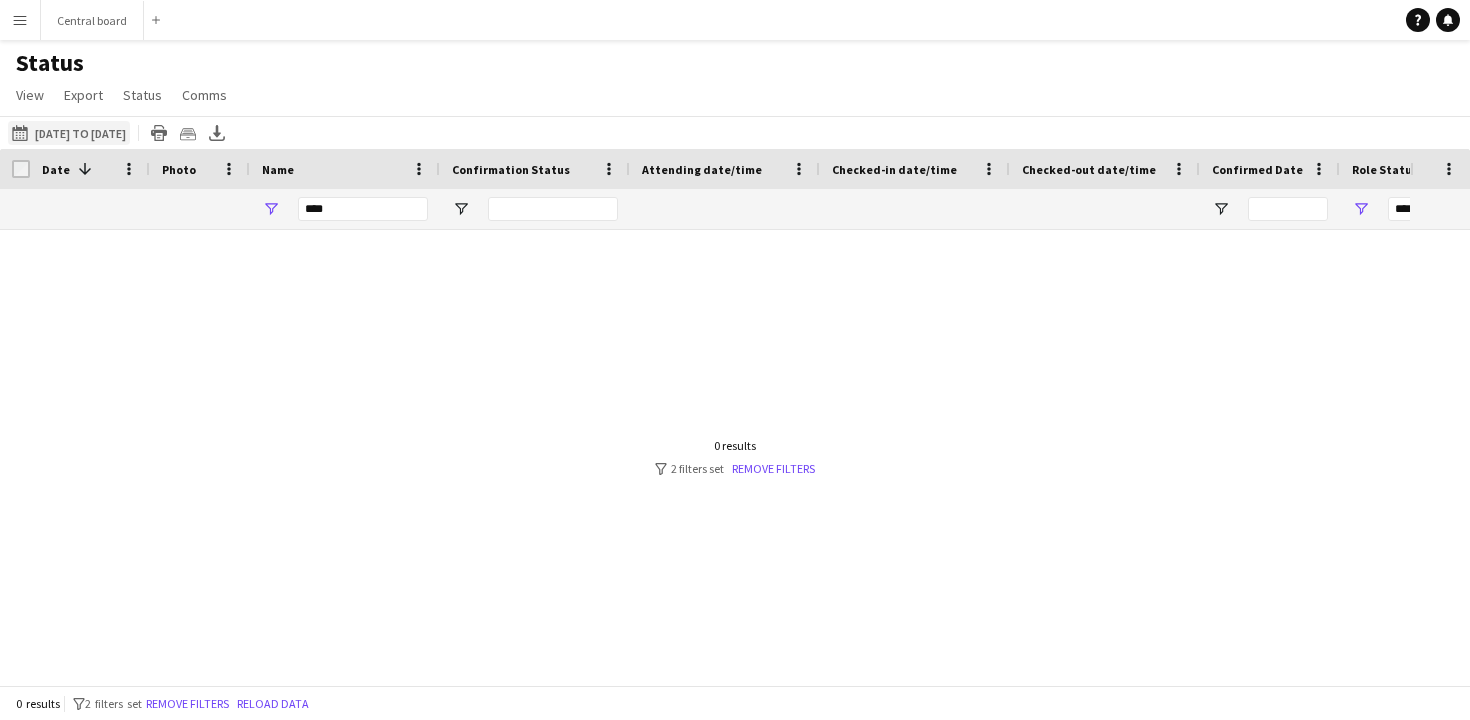 click on "[DATE] to [DATE]
[DATE] to [DATE]" 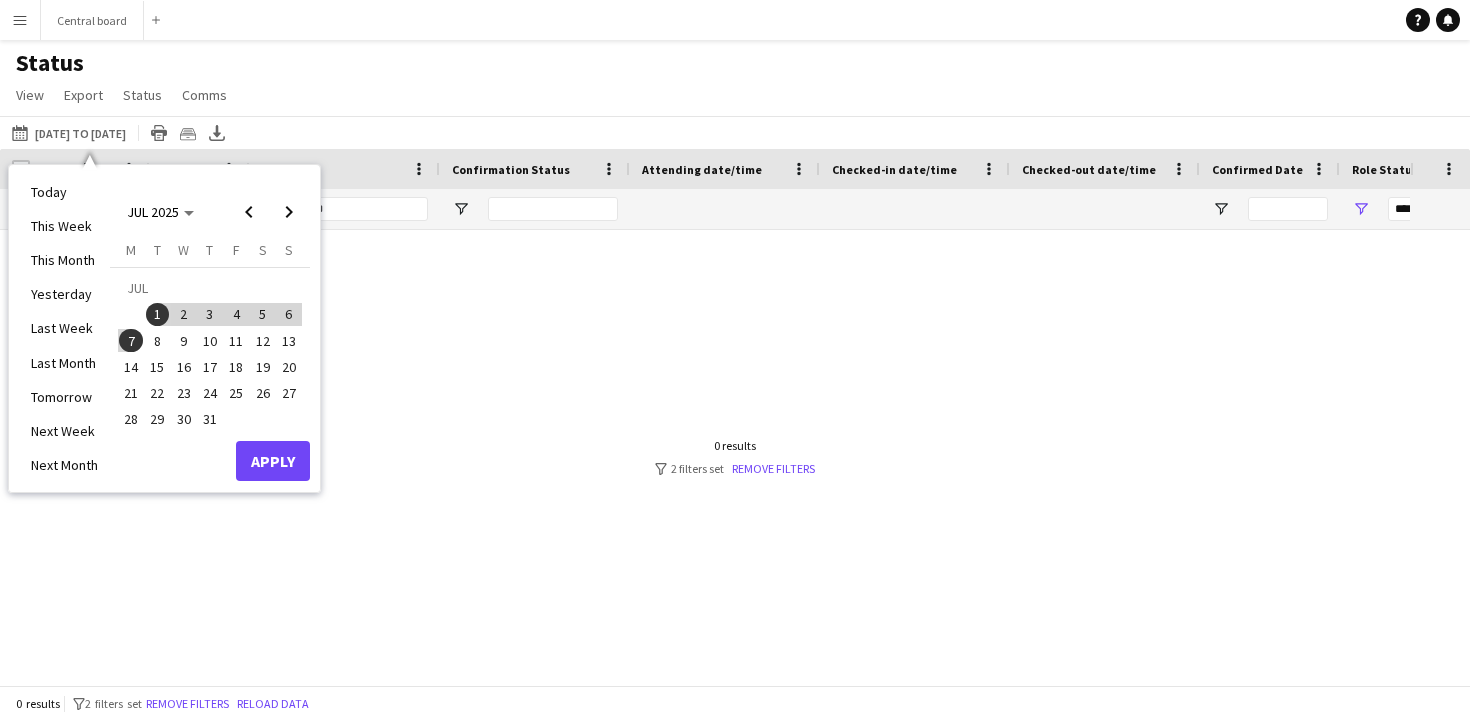 click on "8" at bounding box center [158, 341] 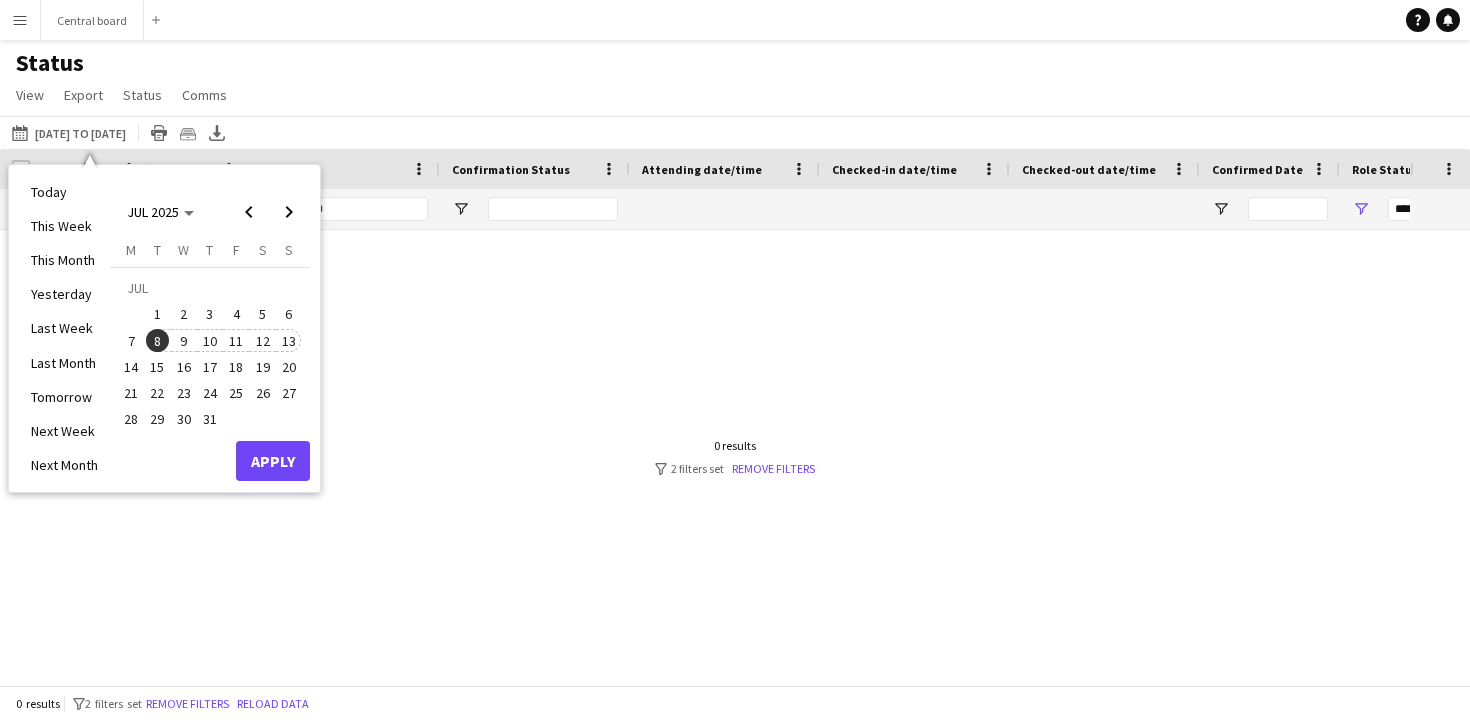 click on "13" at bounding box center [289, 341] 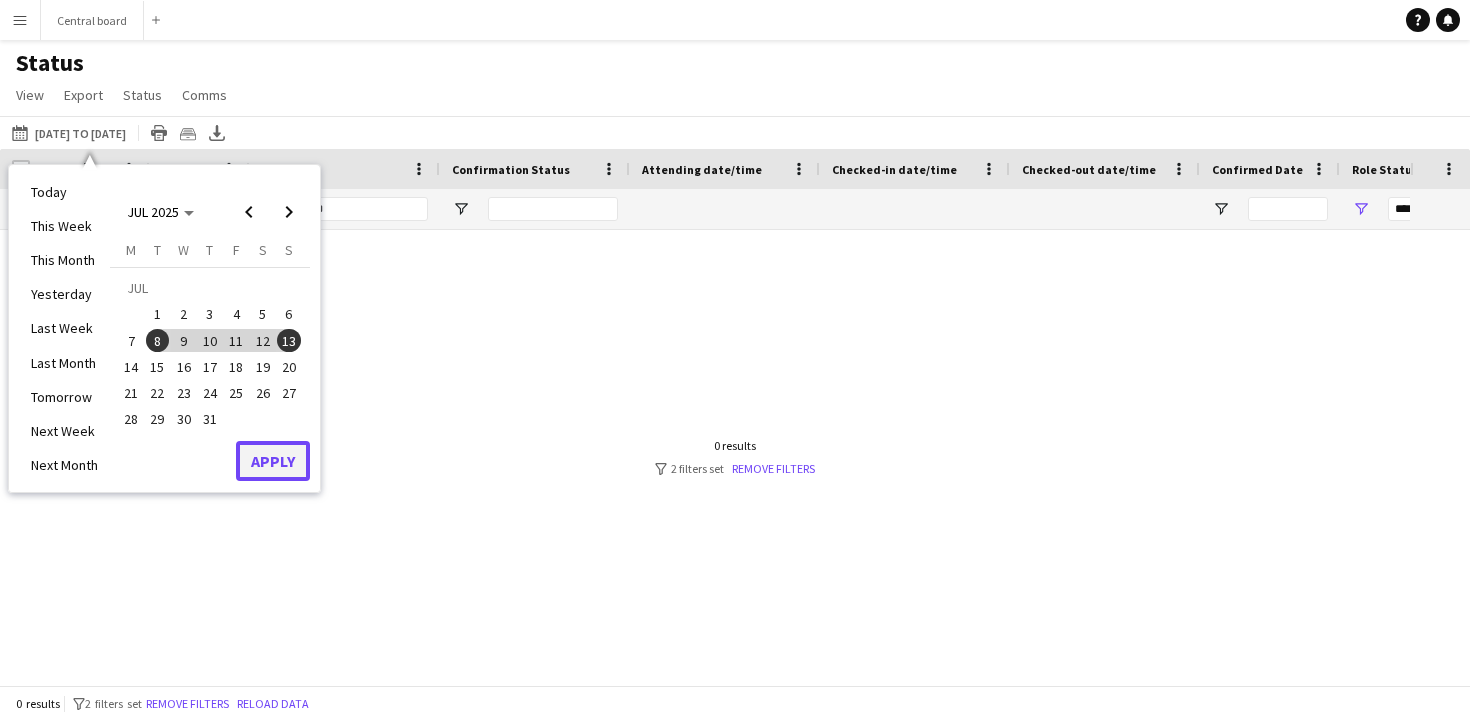 click on "Apply" at bounding box center (273, 461) 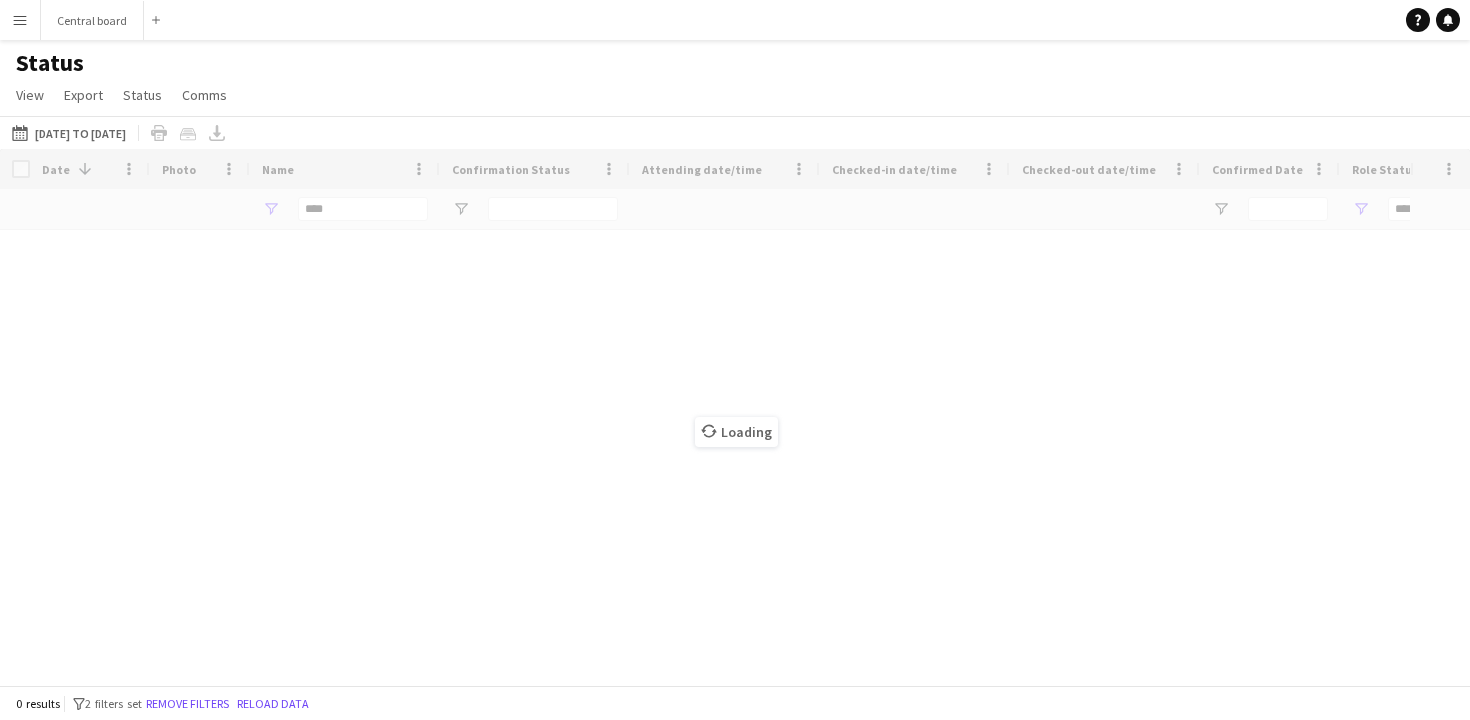 type on "**********" 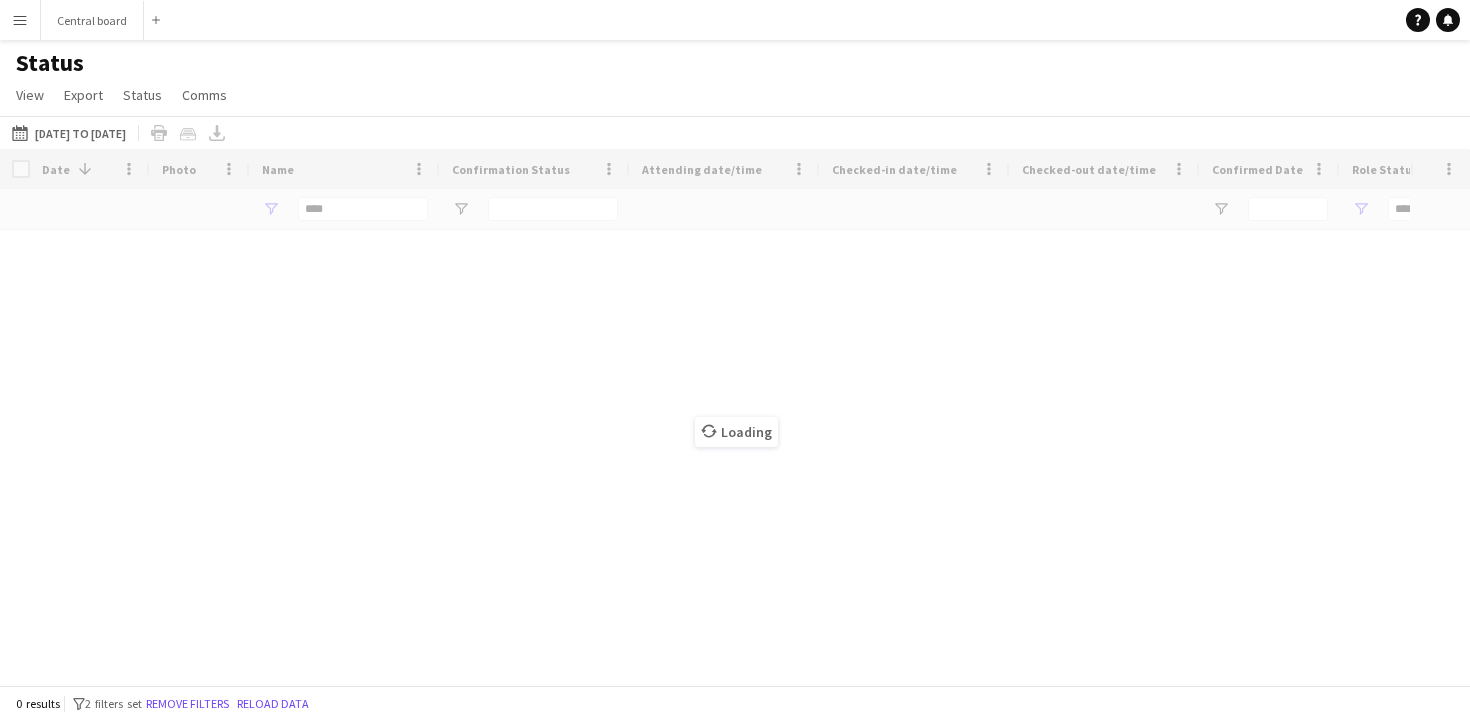type on "**********" 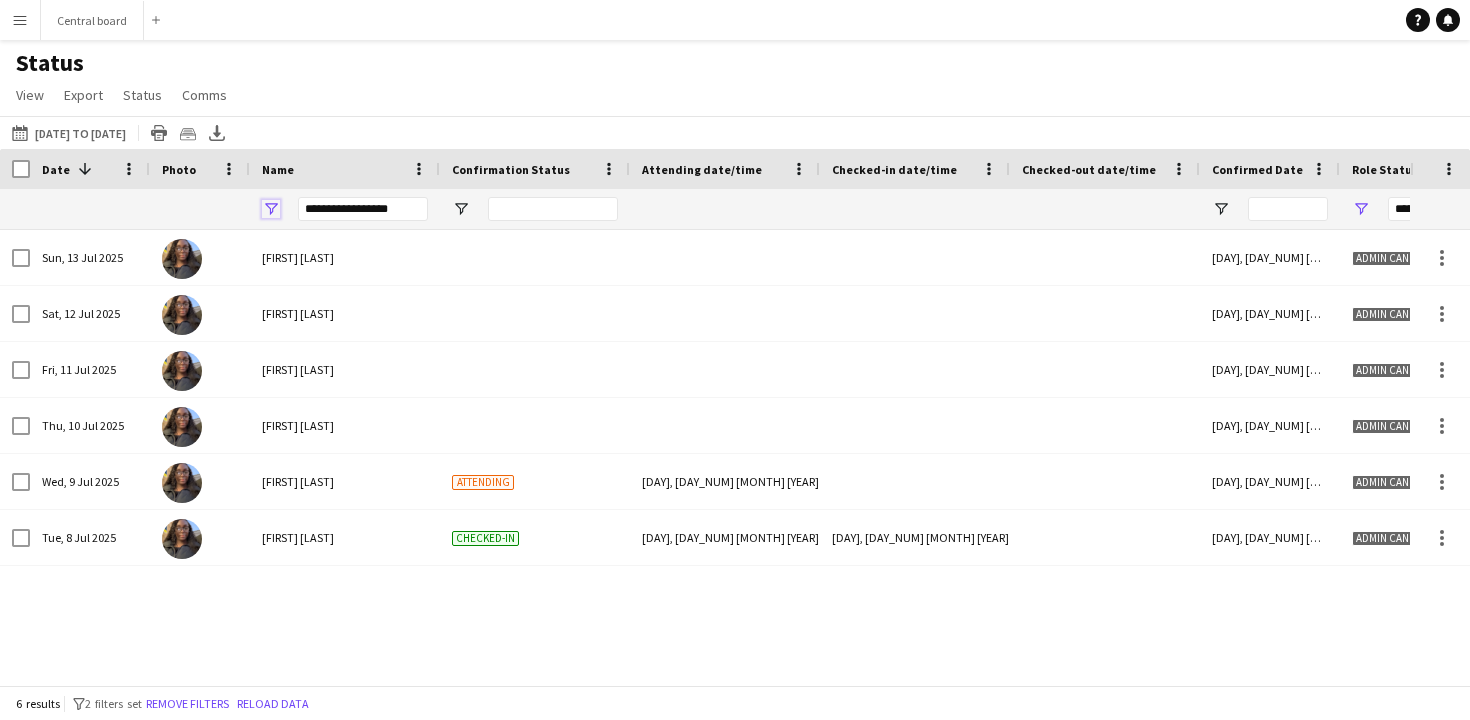 click at bounding box center [271, 209] 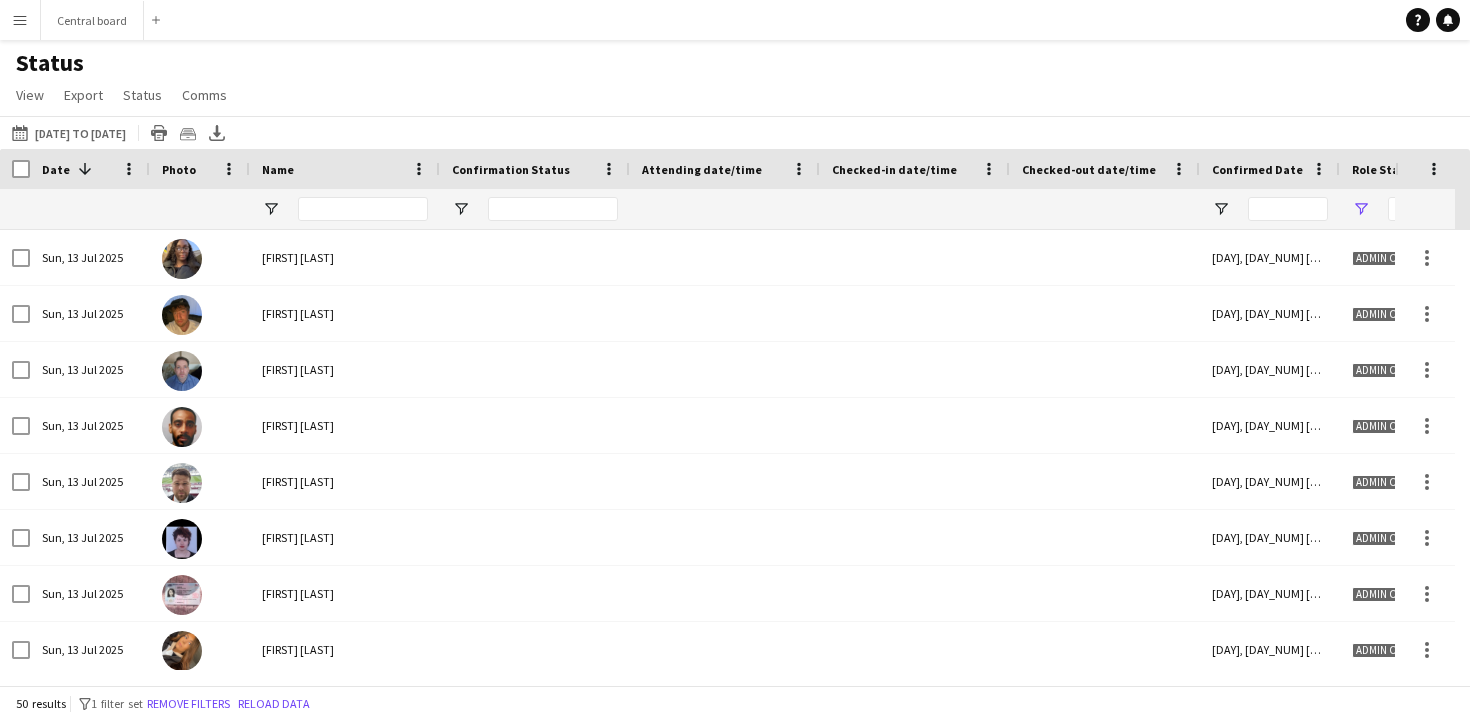 click on "Status   View   Views  Default view New view Update view Delete view Edit name Customise view Customise filters Reset Filters Reset View Reset All  Export  Export as XLSX Export as CSV Export as PDF Crew files as ZIP  Status  Confirm attendance Check-in Check-out Clear confirm attendance Clear check-in Clear check-out  Comms  Send notification Chat" 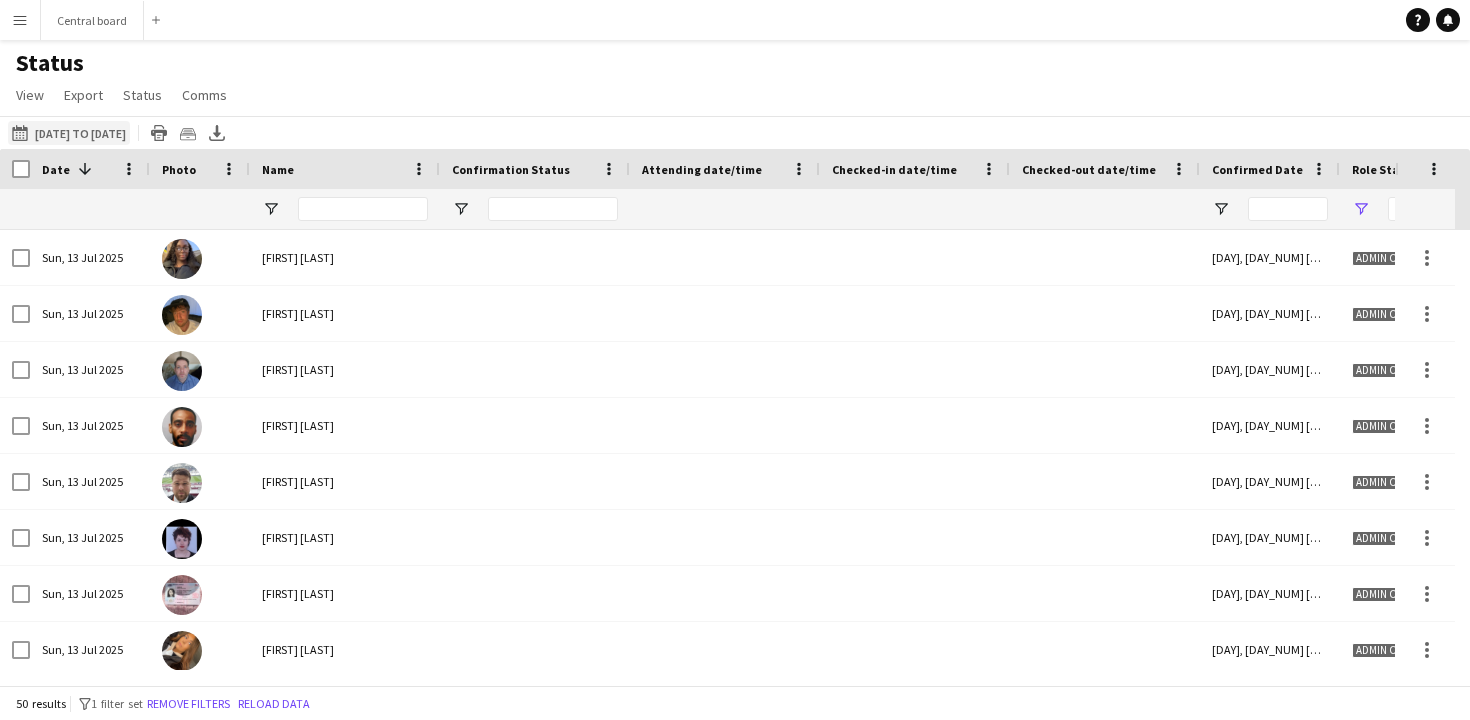 click on "[DATE] to [DATE]
[DATE] to [DATE]" 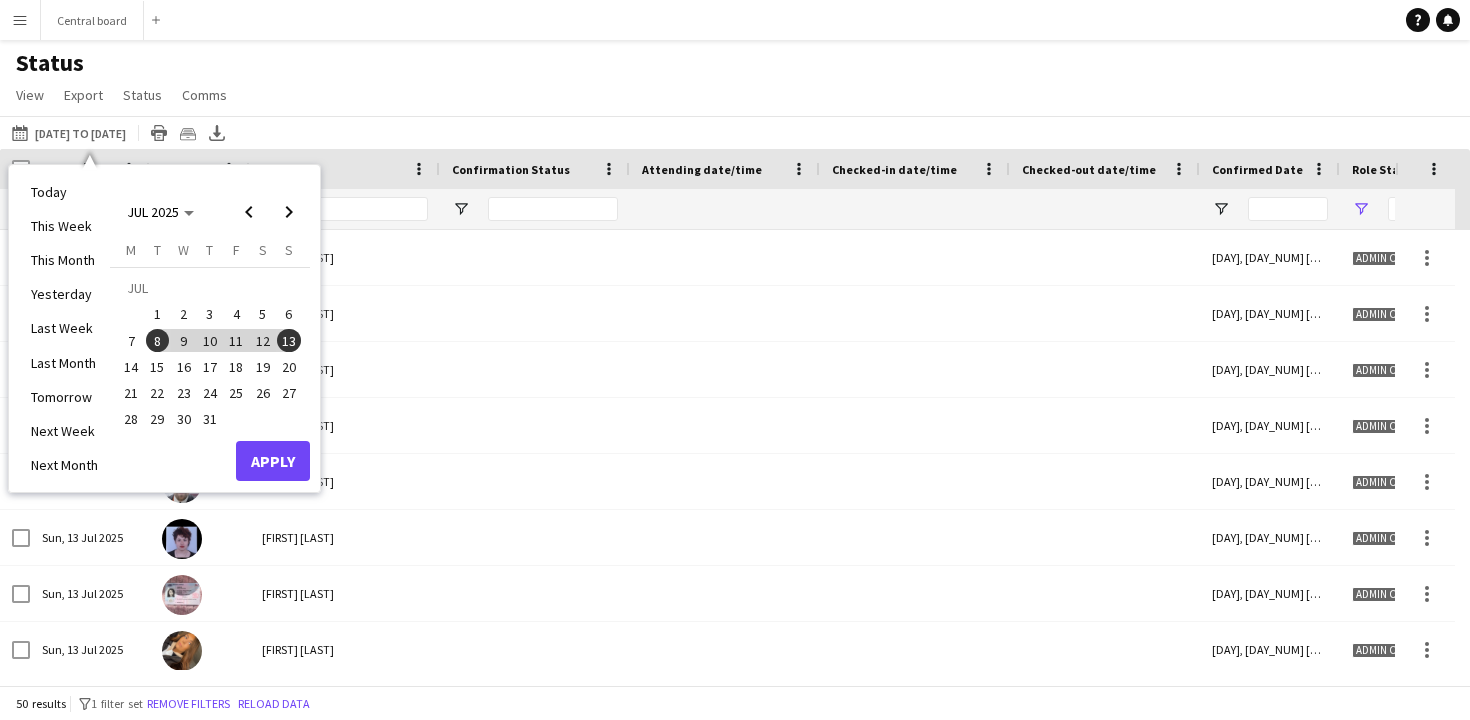 click on "1" at bounding box center (158, 315) 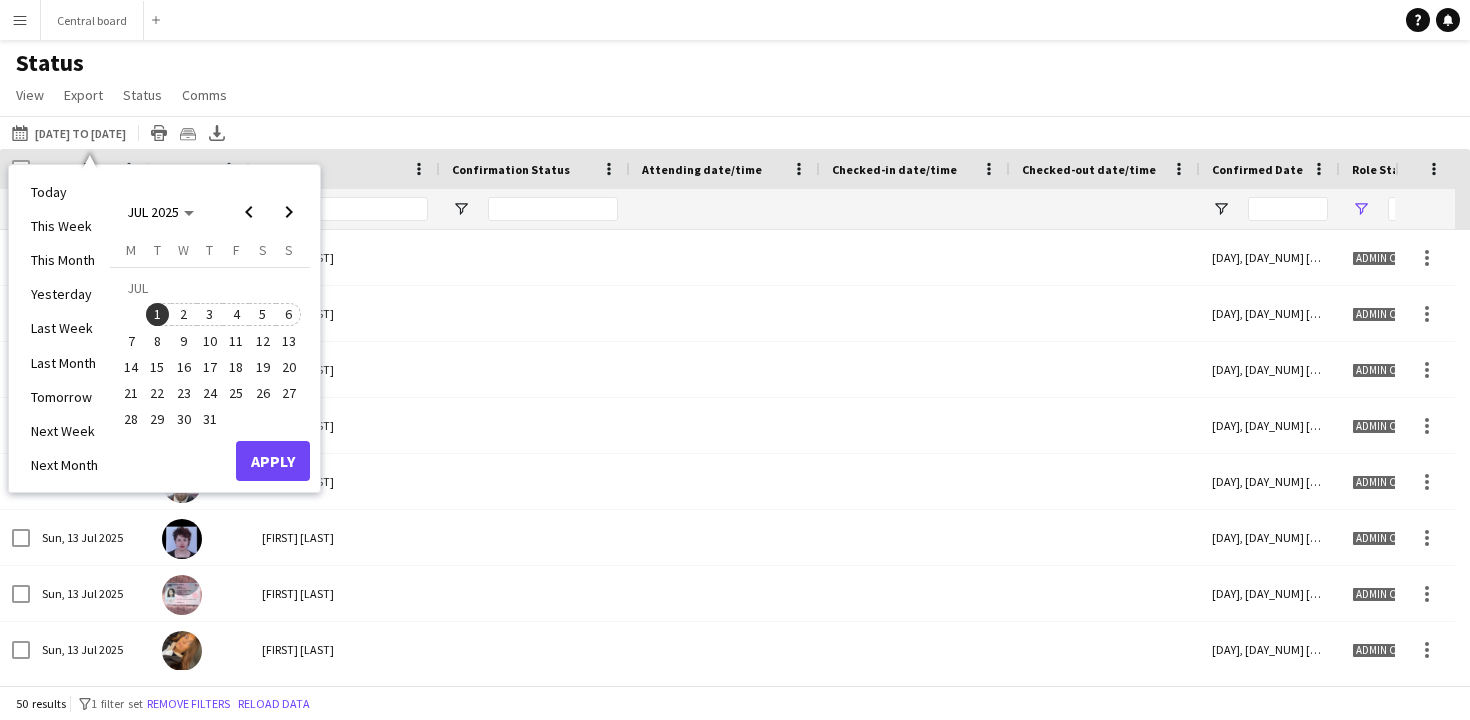 click on "6" at bounding box center (289, 315) 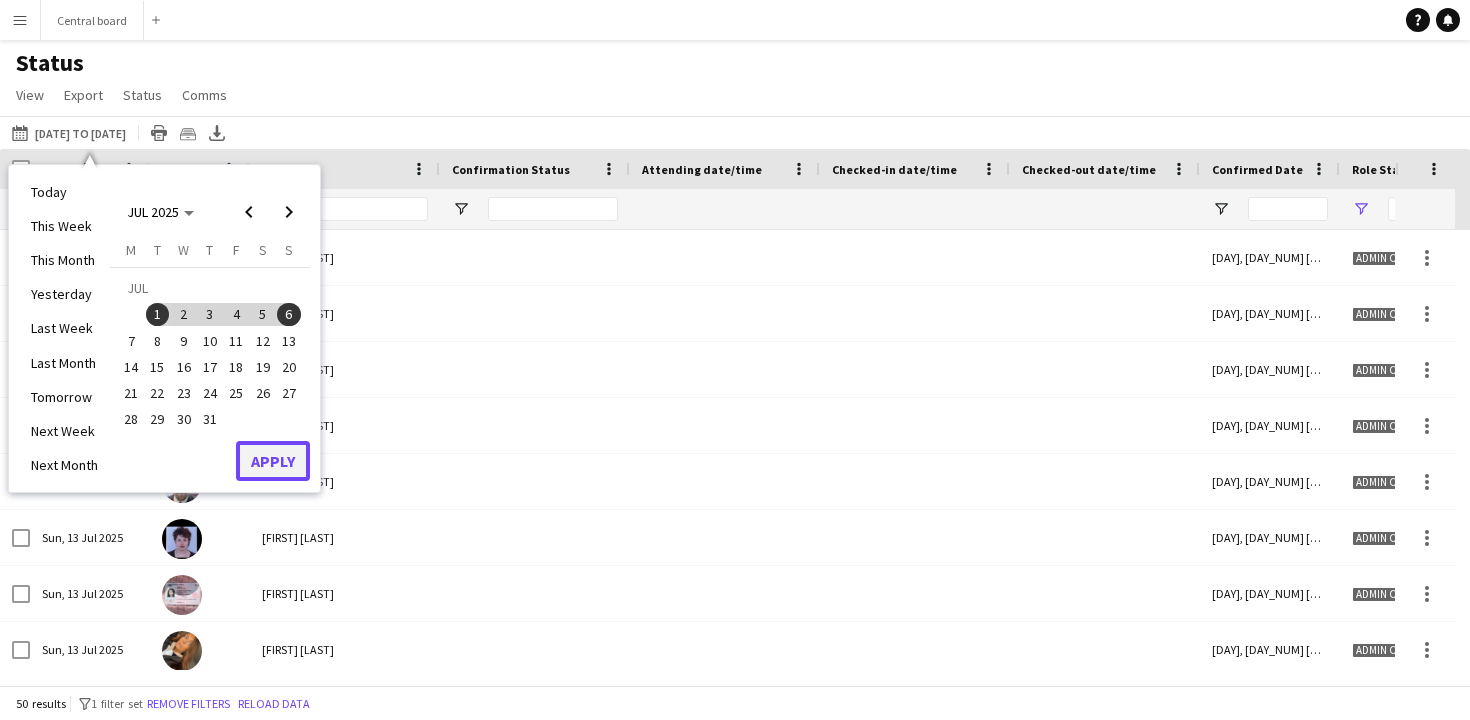 click on "Apply" at bounding box center (273, 461) 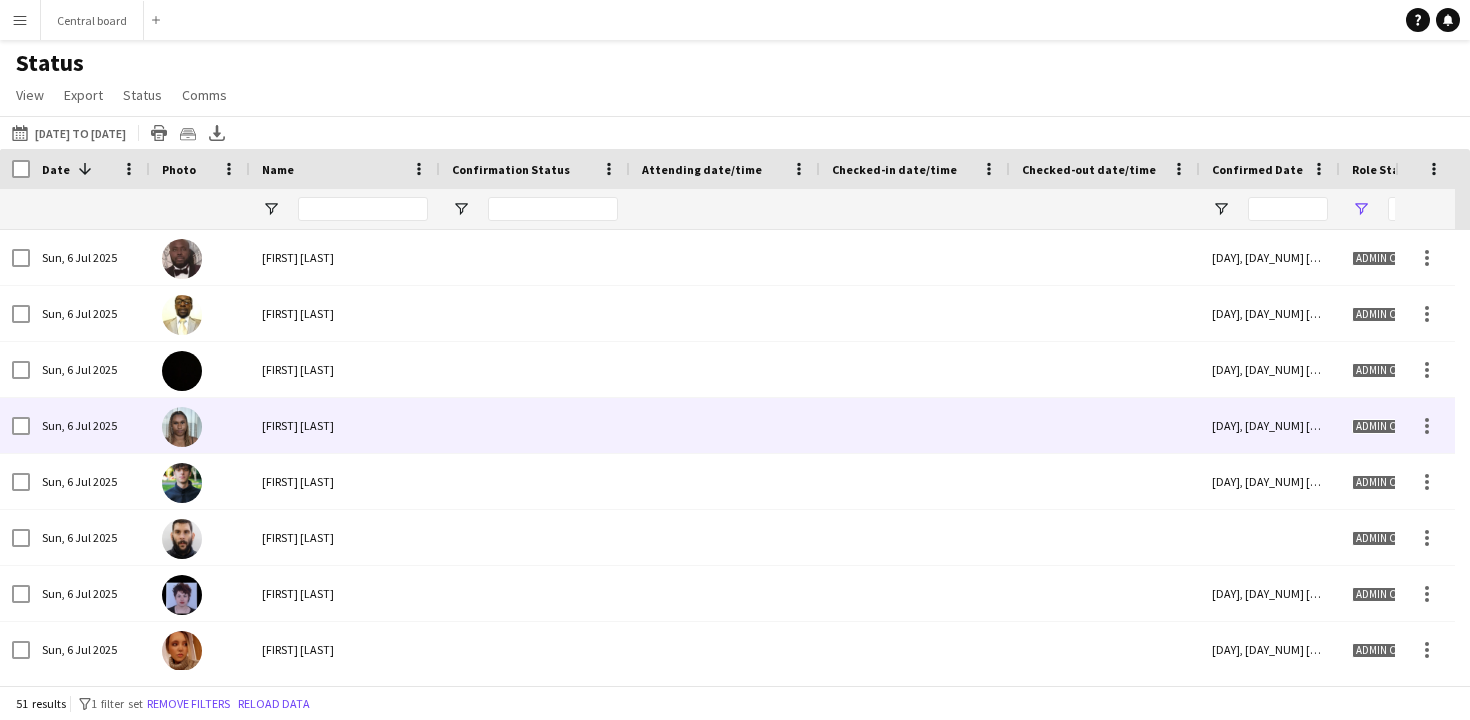 scroll, scrollTop: 30, scrollLeft: 0, axis: vertical 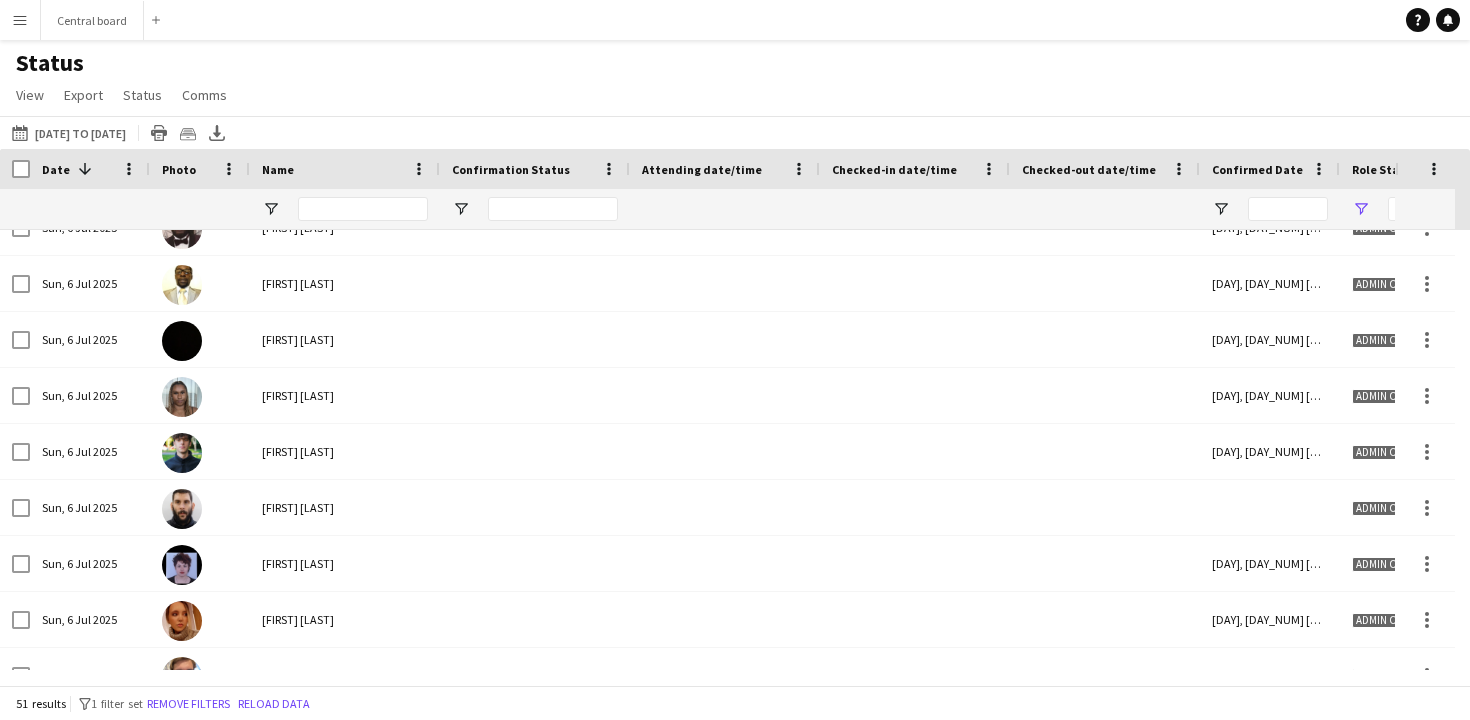 click on "Date
1" at bounding box center (78, 169) 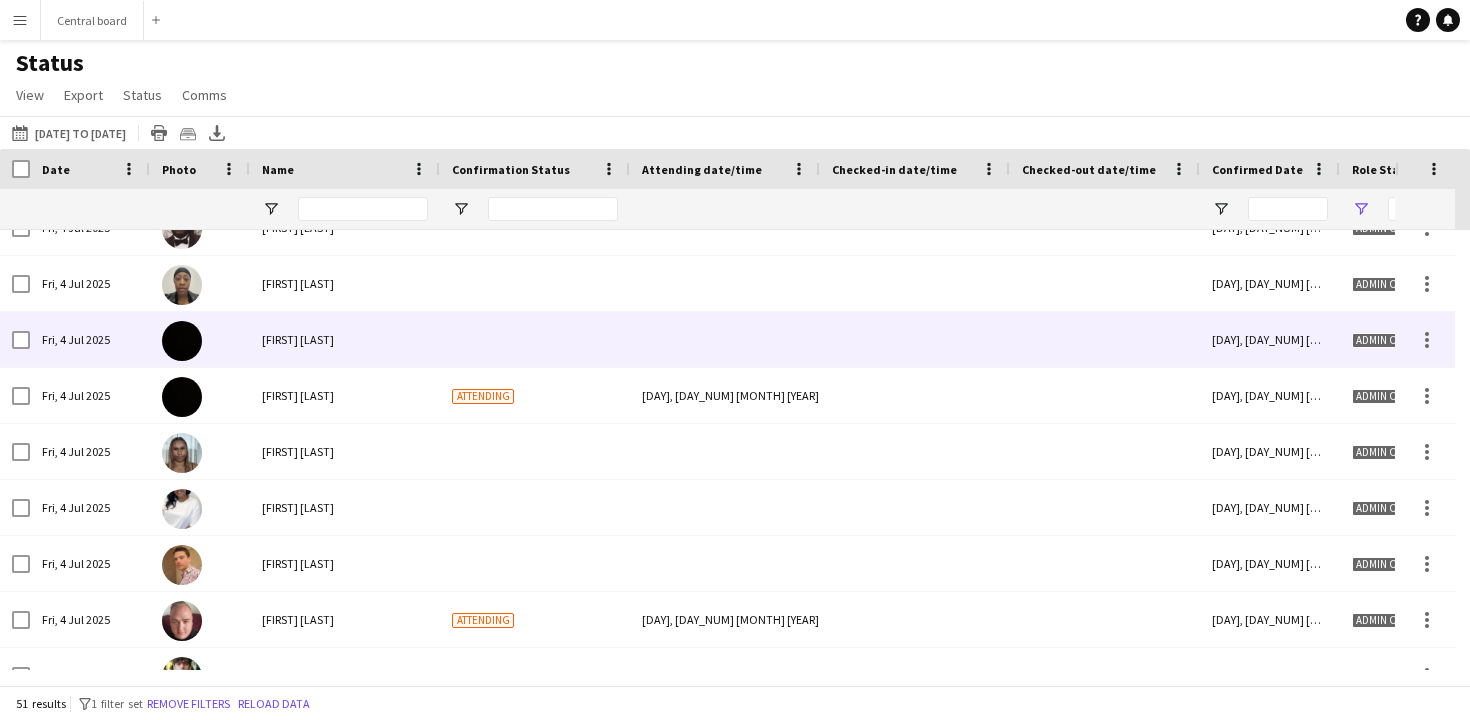 scroll, scrollTop: 12, scrollLeft: 0, axis: vertical 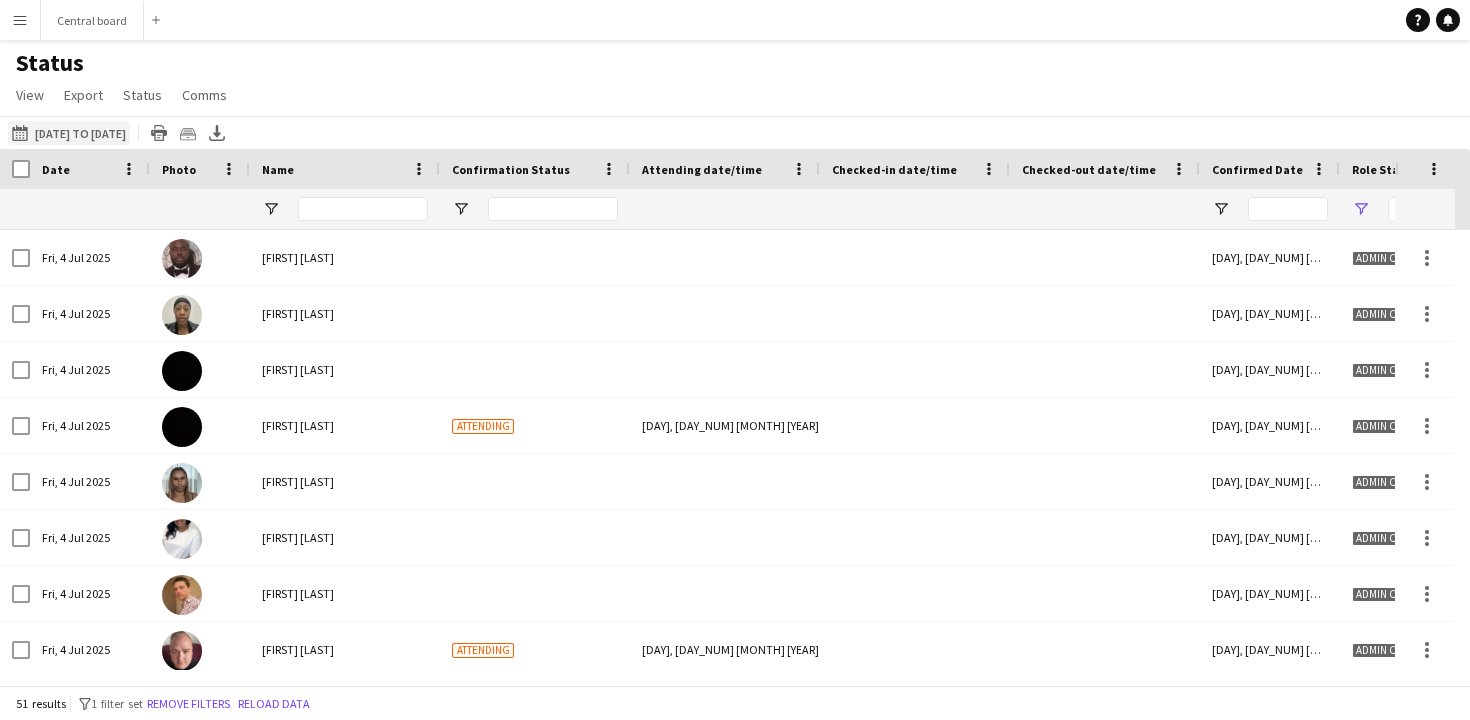 click on "[DATE] to [DATE]
[DATE] to [DATE]" 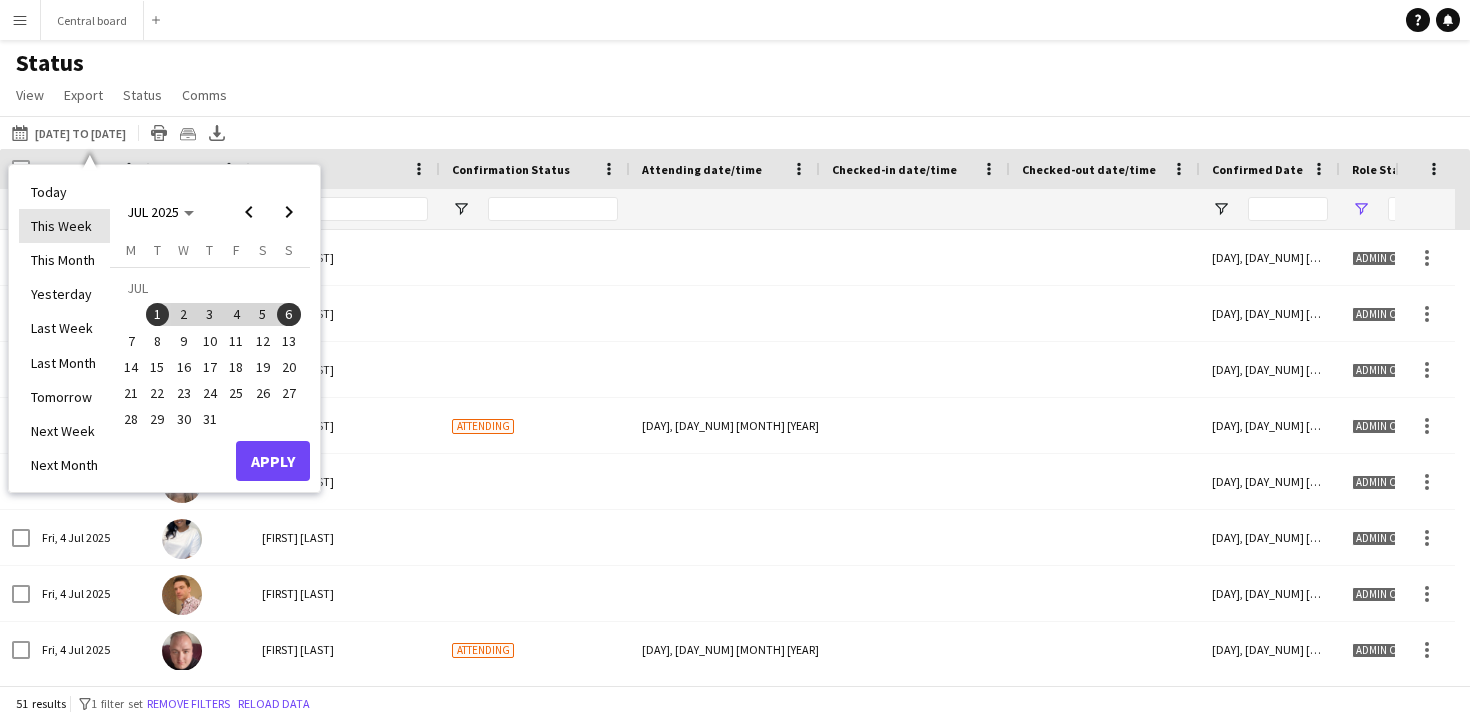 click on "This Week" at bounding box center (64, 226) 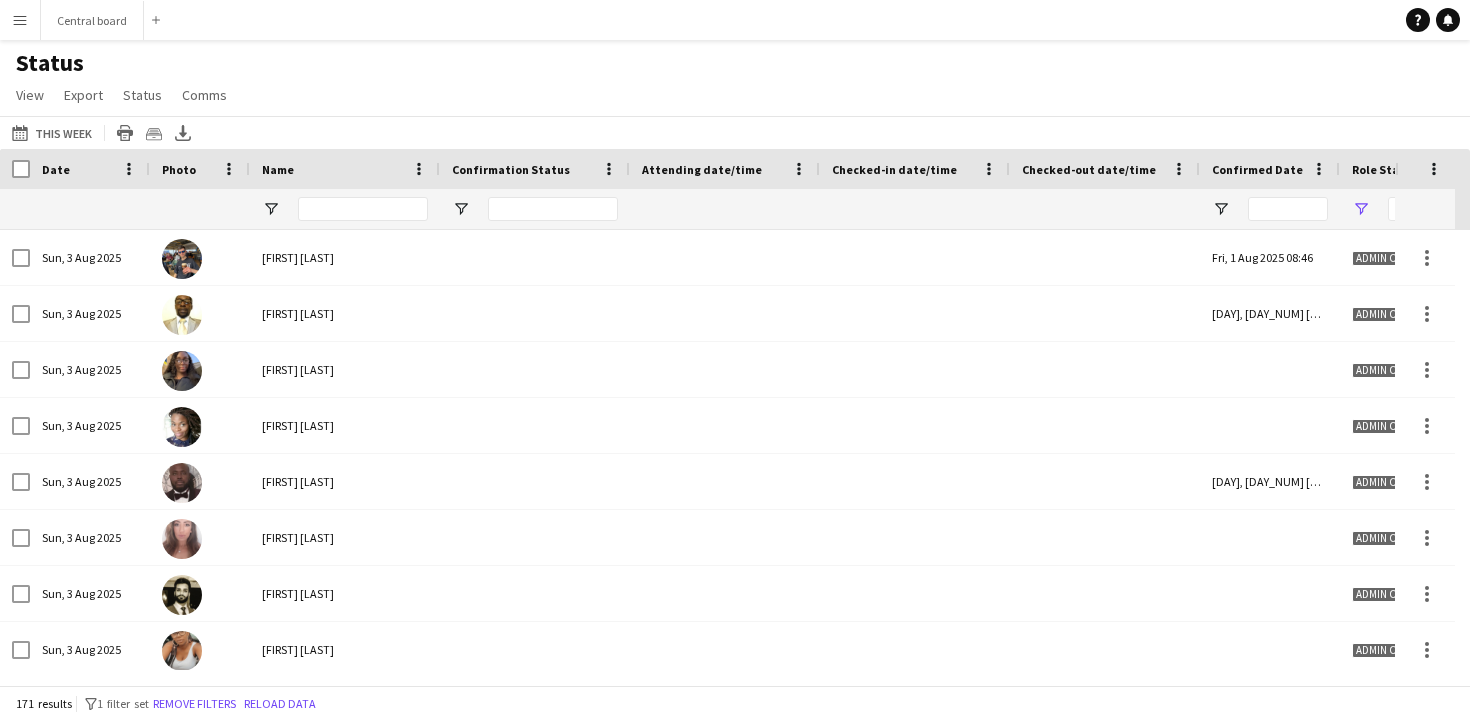 click on "Status   View   Views  Default view New view Update view Delete view Edit name Customise view Customise filters Reset Filters Reset View Reset All  Export  Export as XLSX Export as CSV Export as PDF Crew files as ZIP  Status  Confirm attendance Check-in Check-out Clear confirm attendance Clear check-in Clear check-out  Comms  Send notification Chat" 